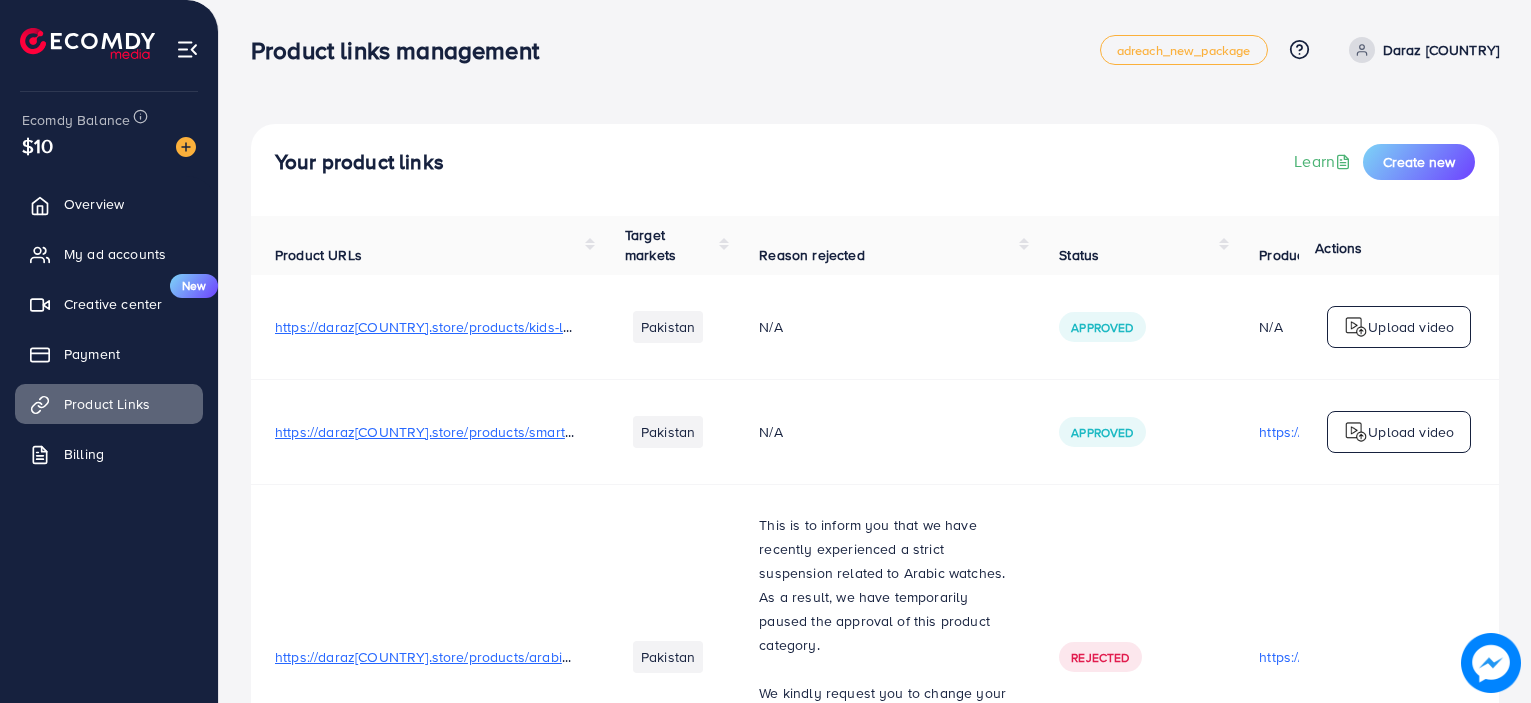 scroll, scrollTop: 0, scrollLeft: 0, axis: both 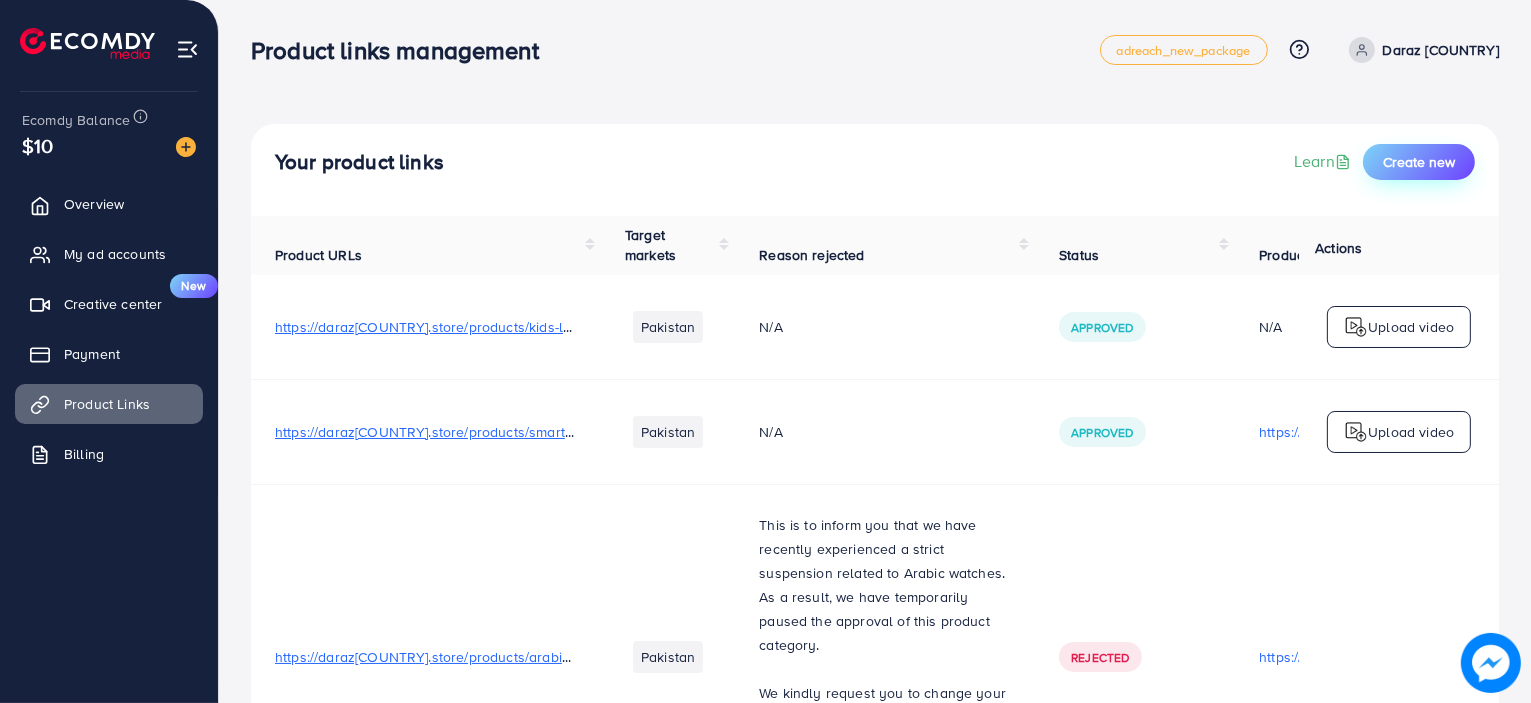 click on "Create new" at bounding box center [1419, 162] 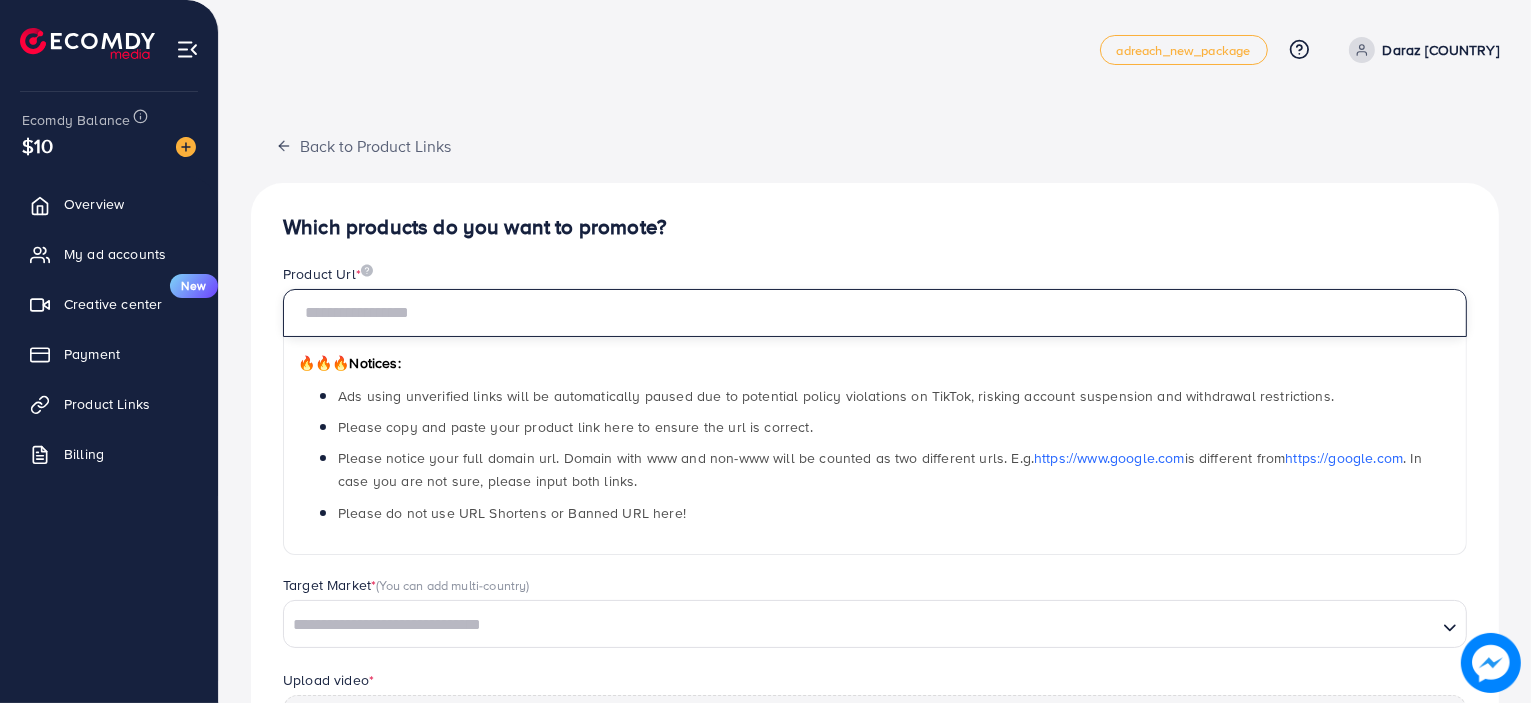 click at bounding box center [875, 313] 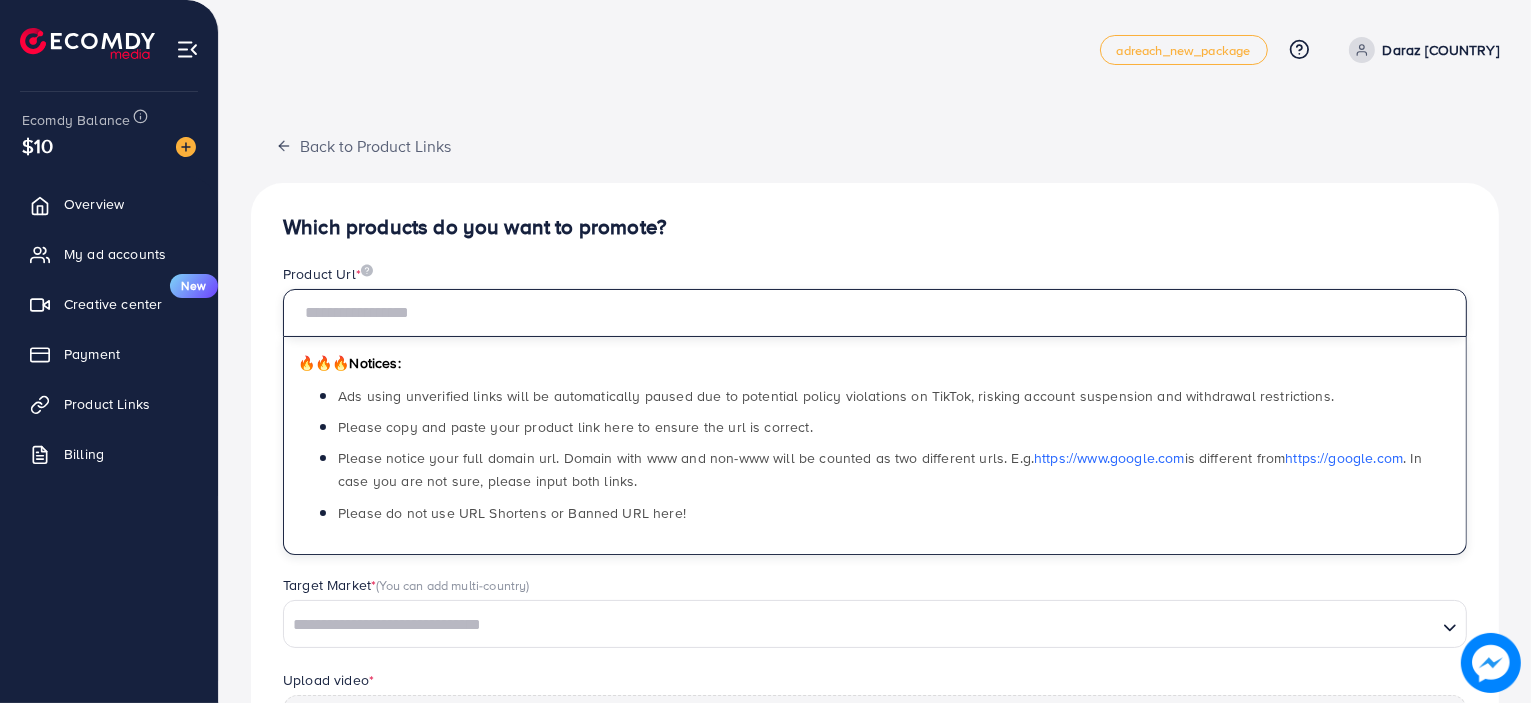 paste on "**********" 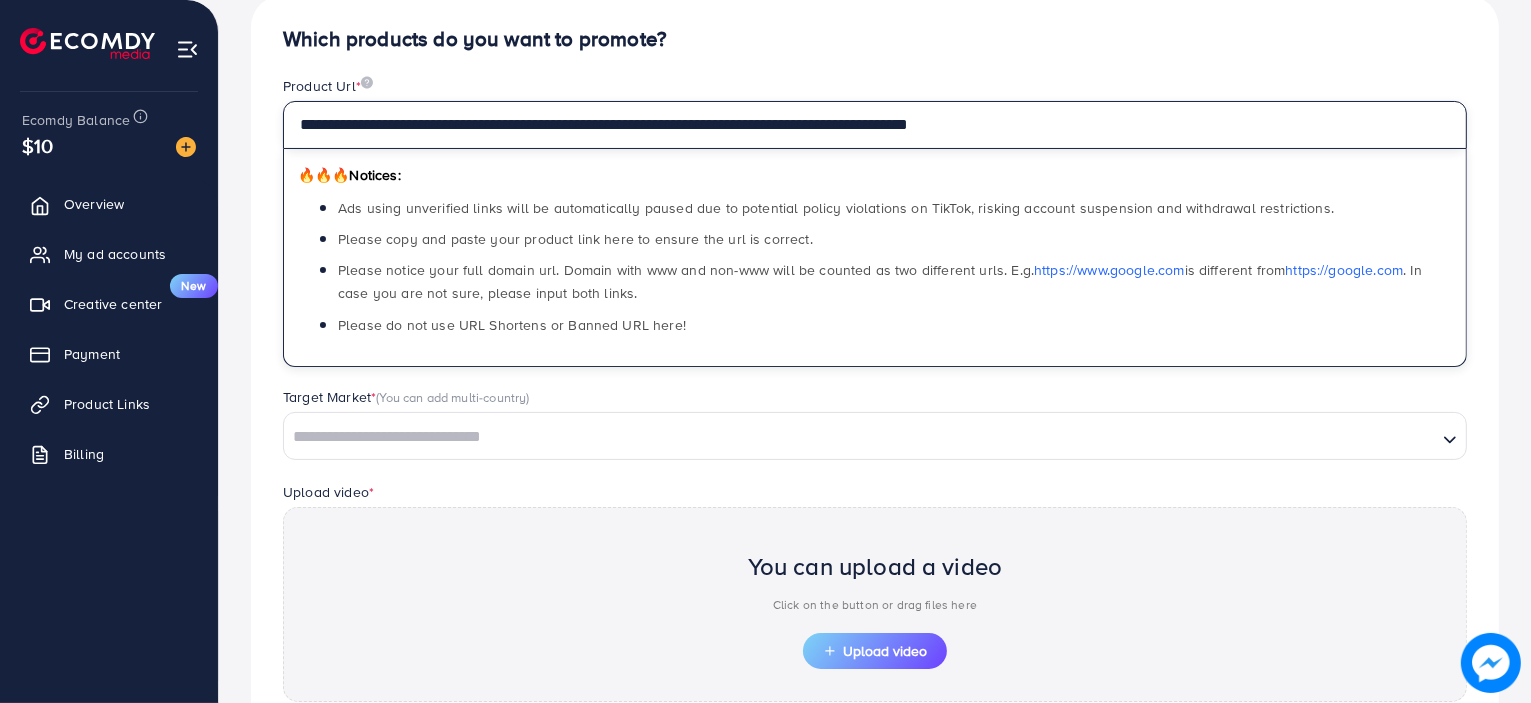 scroll, scrollTop: 300, scrollLeft: 0, axis: vertical 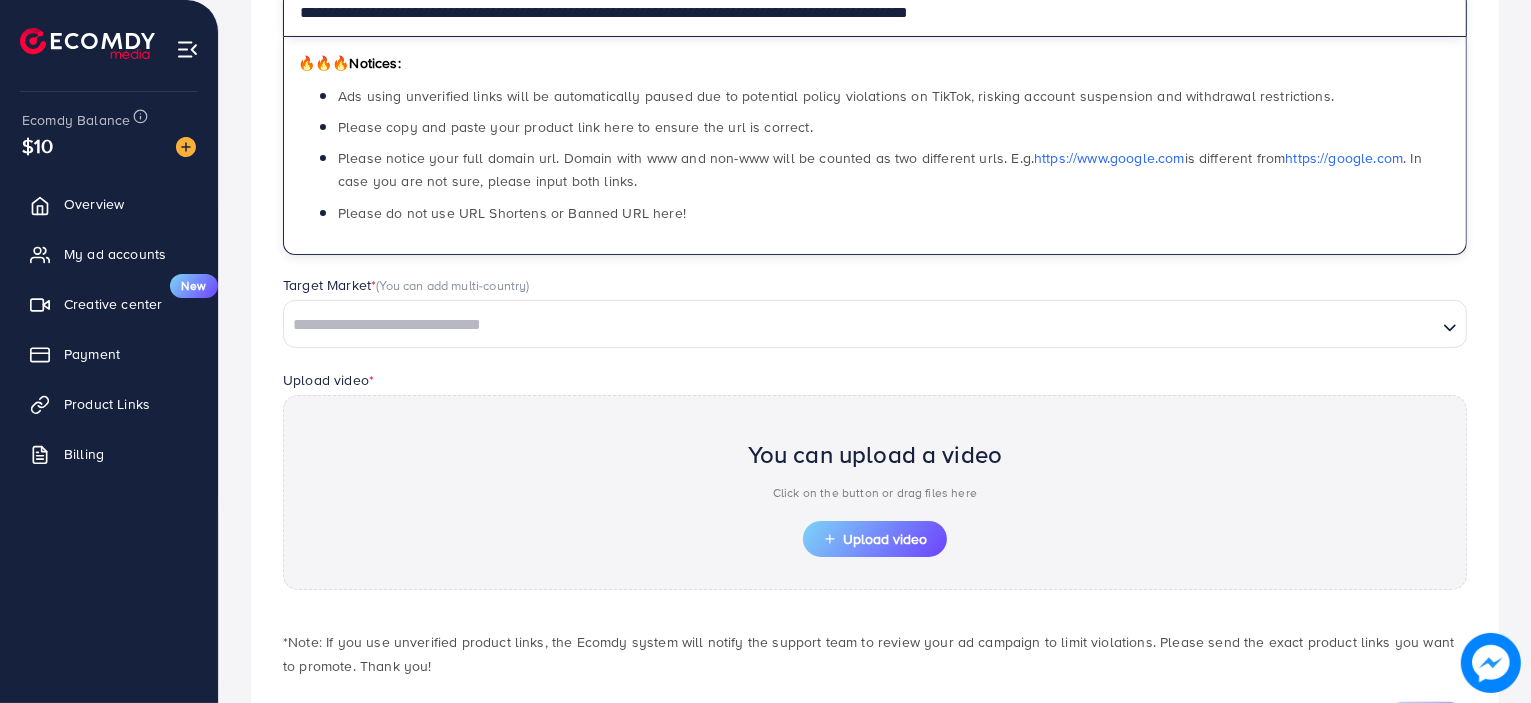 type on "**********" 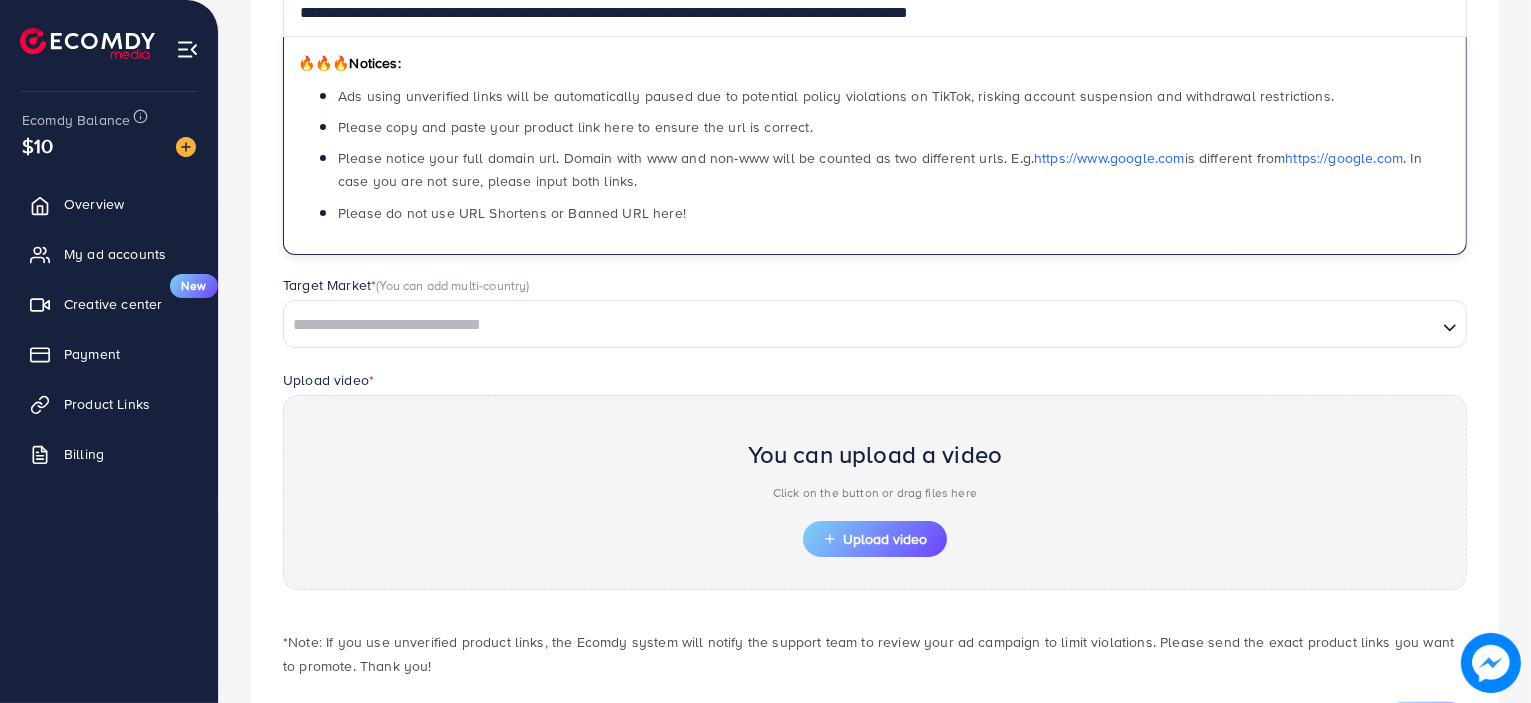 click at bounding box center [860, 325] 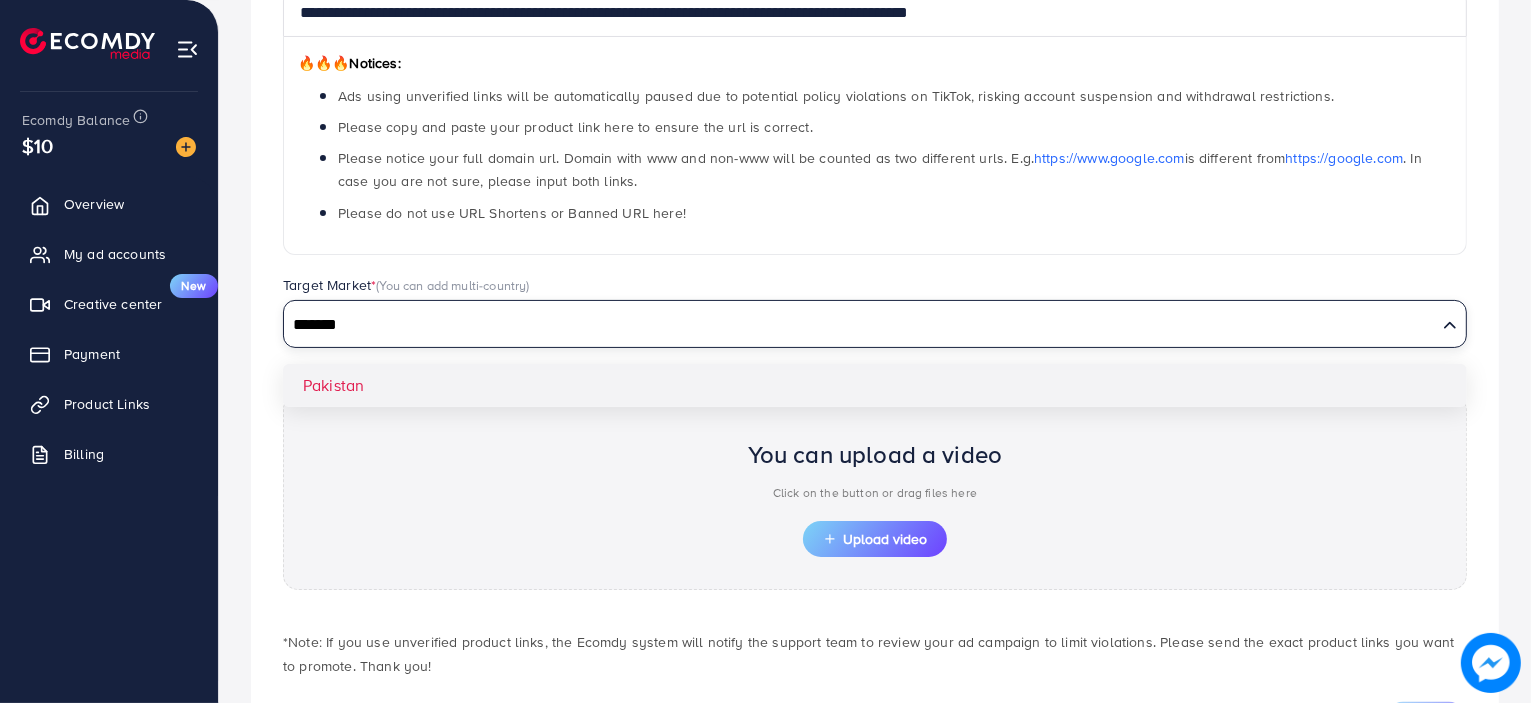 type on "*******" 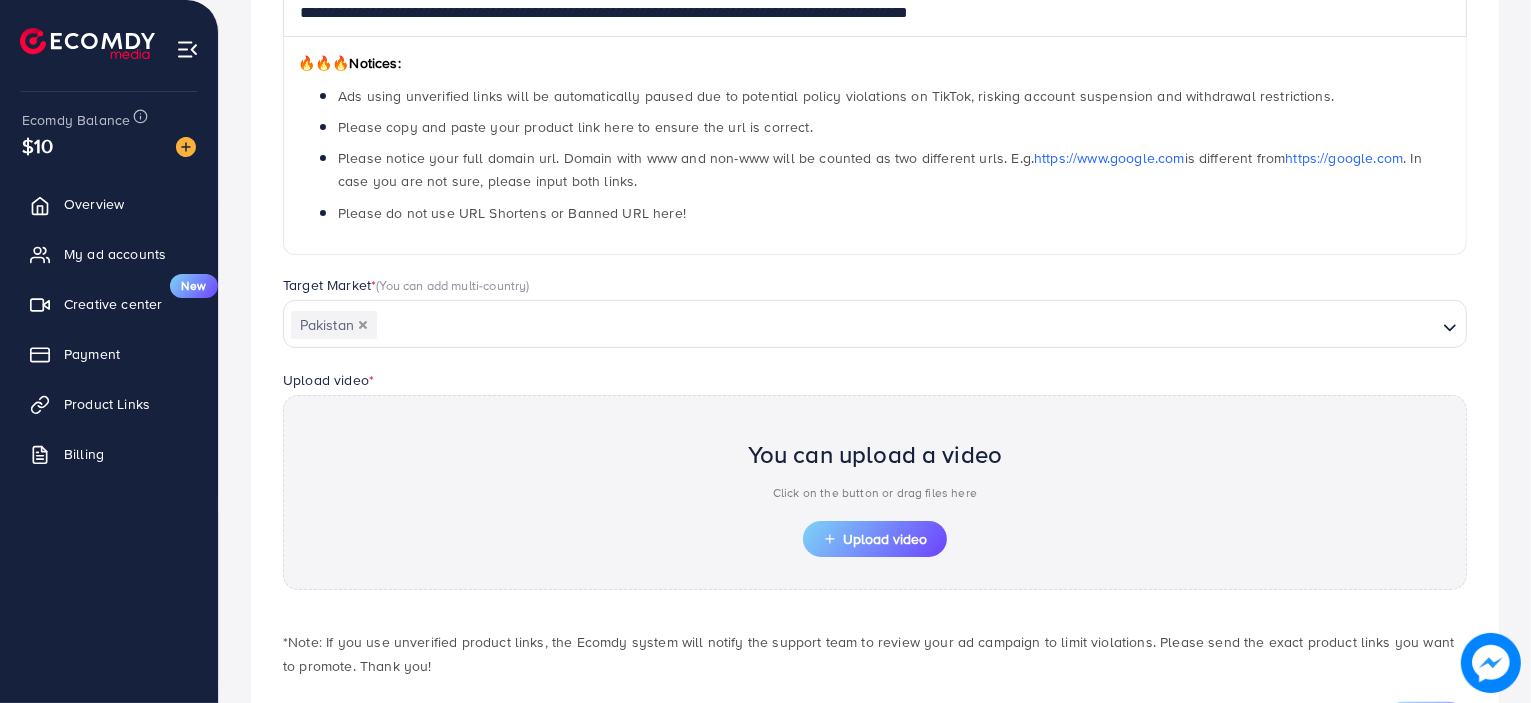 click on "**********" at bounding box center (875, 326) 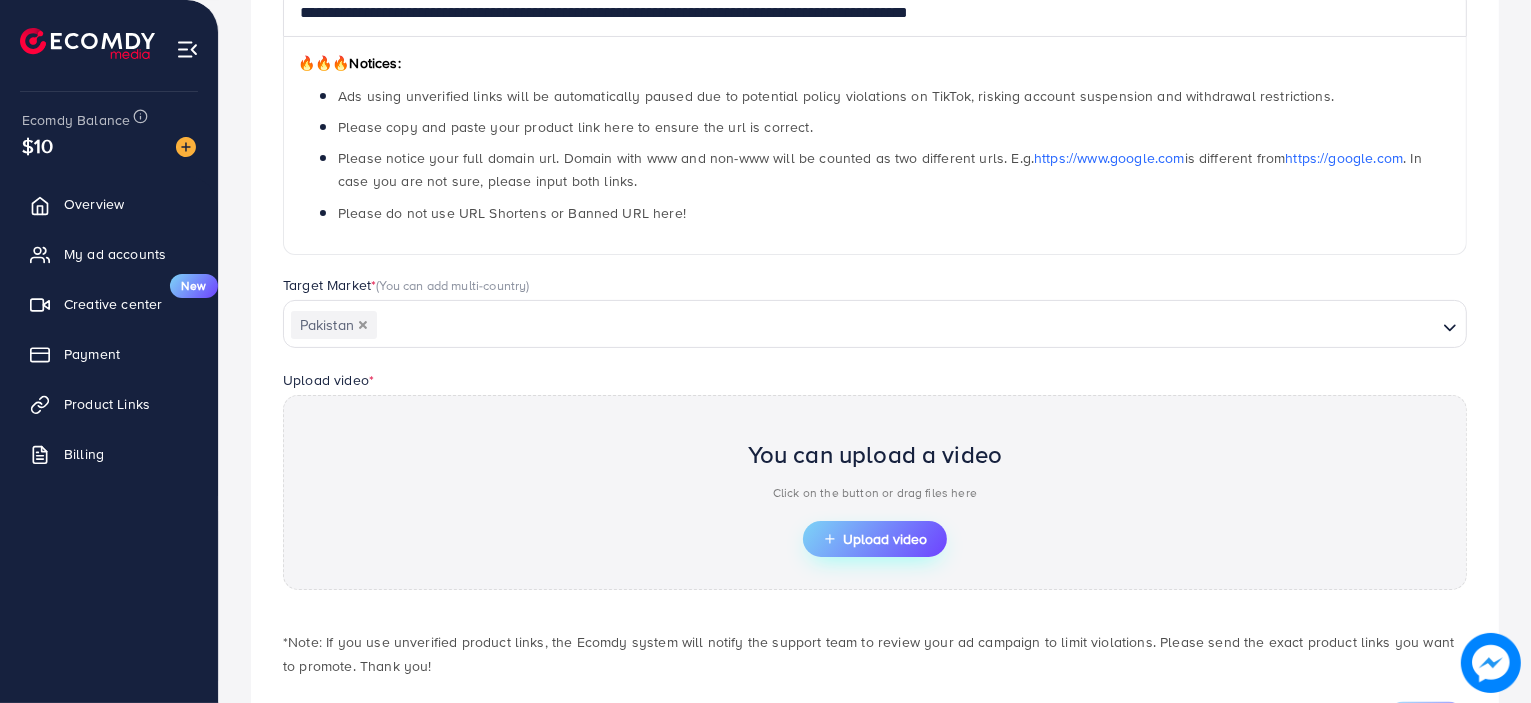 click on "Upload video" at bounding box center (875, 539) 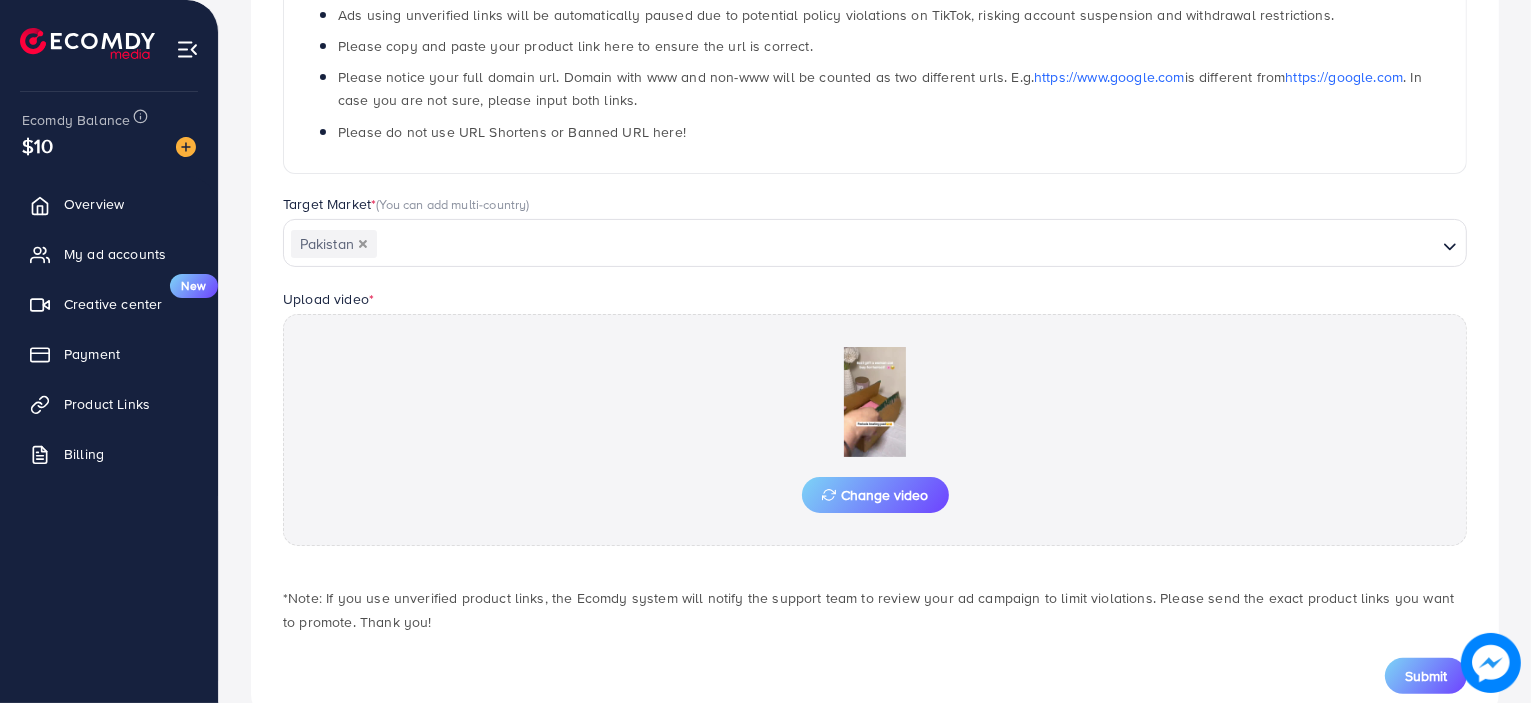 scroll, scrollTop: 434, scrollLeft: 0, axis: vertical 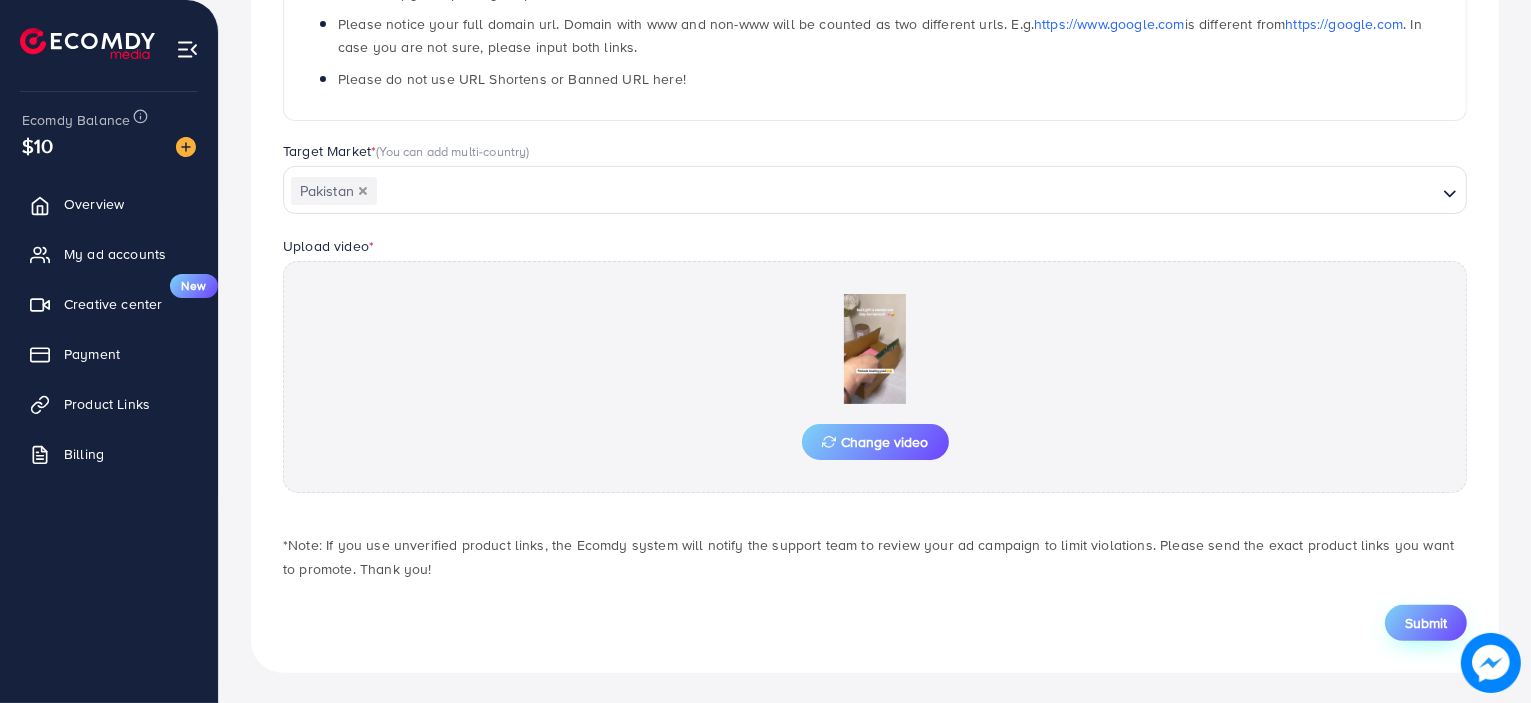 click on "Submit" at bounding box center (1426, 623) 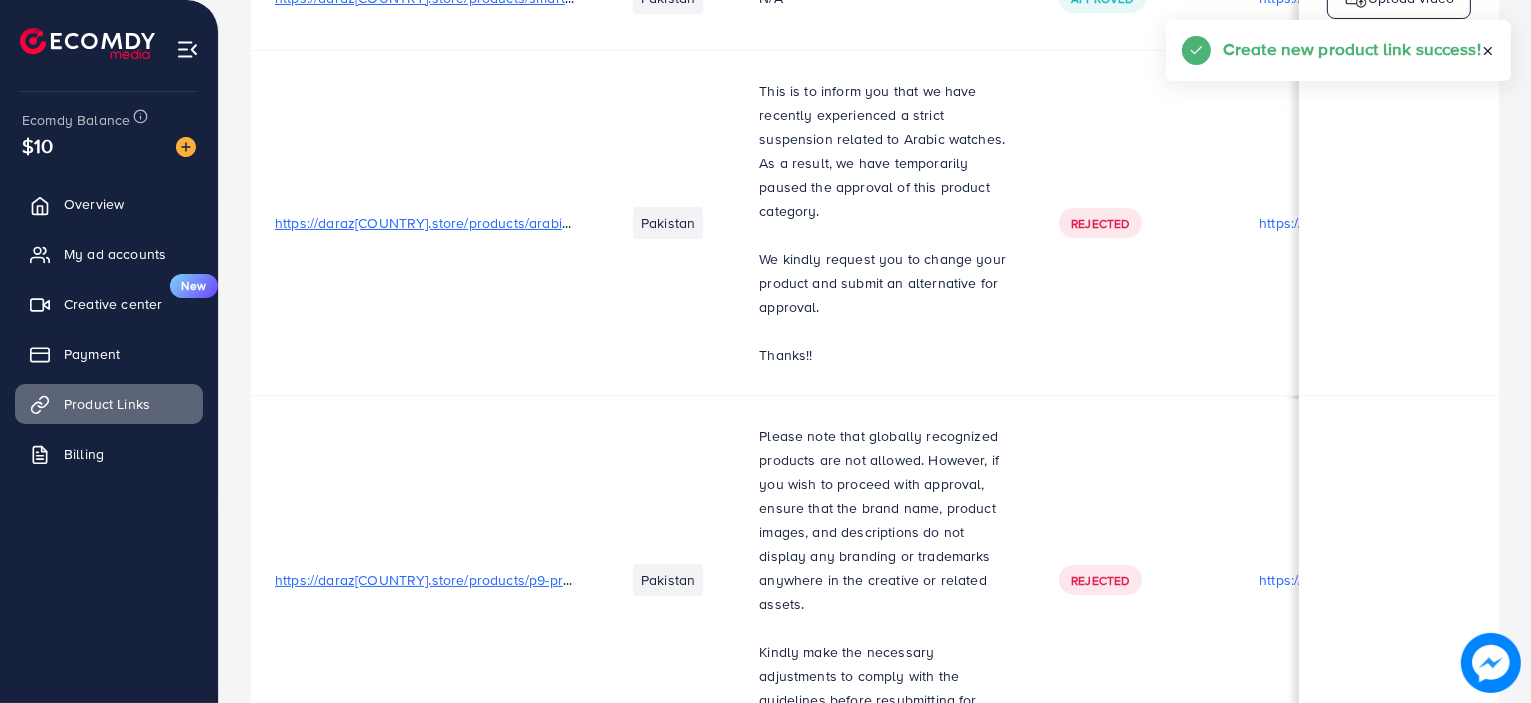 scroll, scrollTop: 0, scrollLeft: 0, axis: both 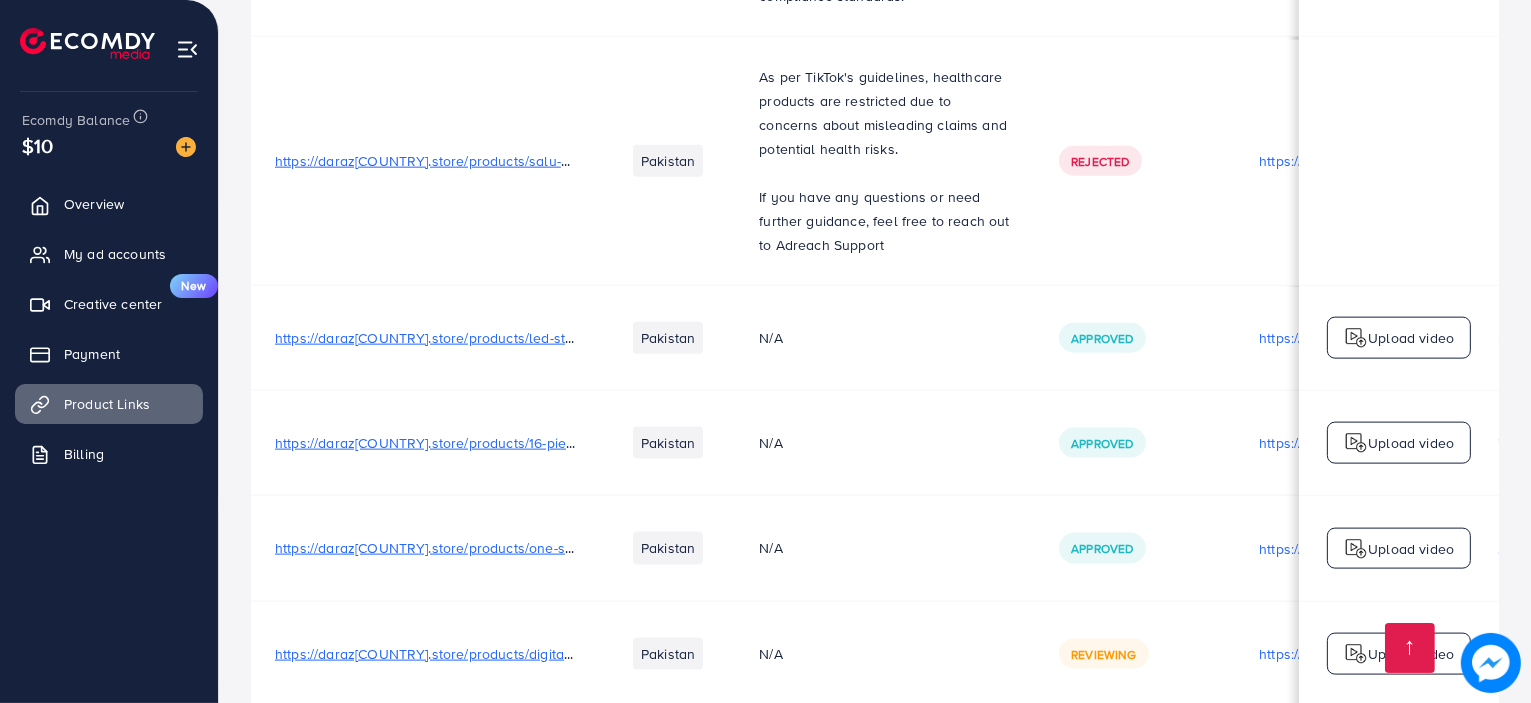 click on "Upload video" at bounding box center [1411, 654] 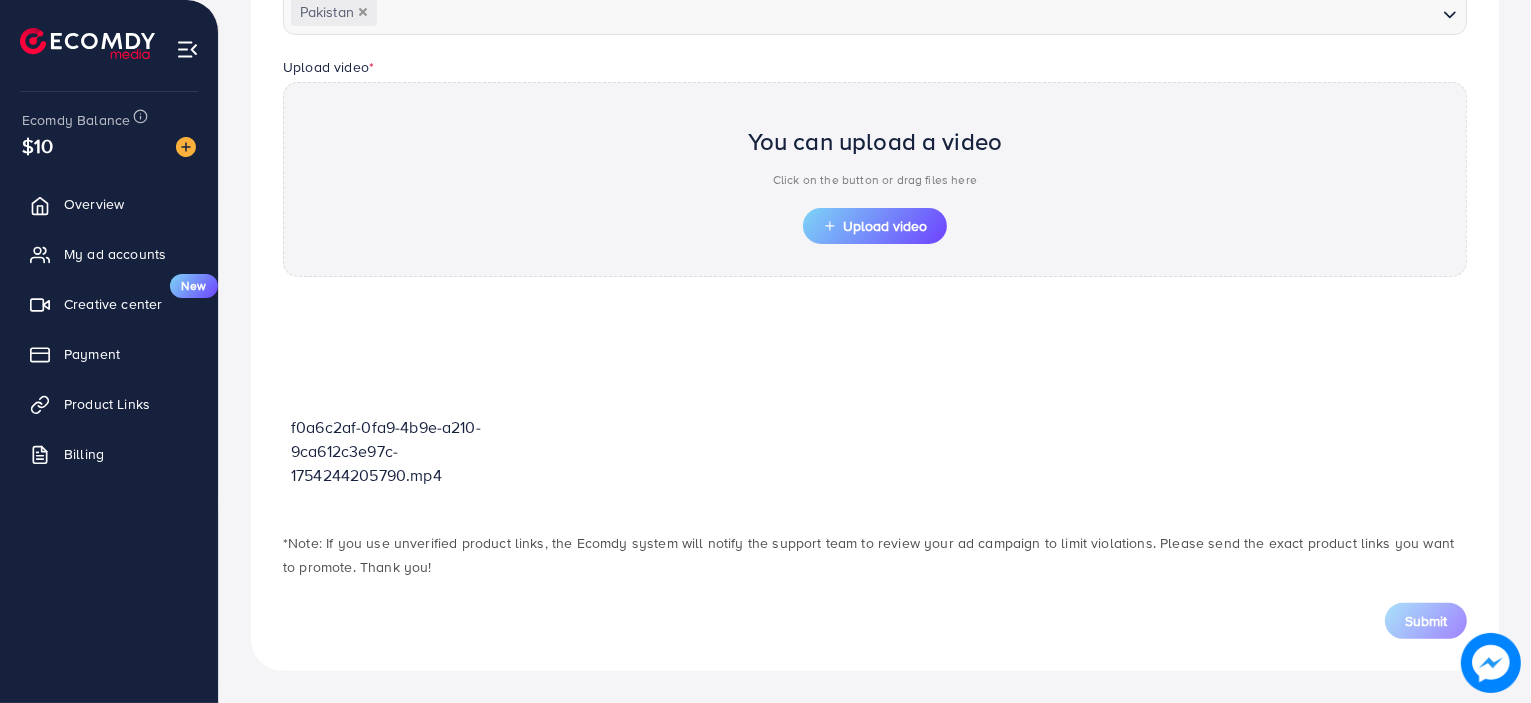 scroll, scrollTop: 611, scrollLeft: 0, axis: vertical 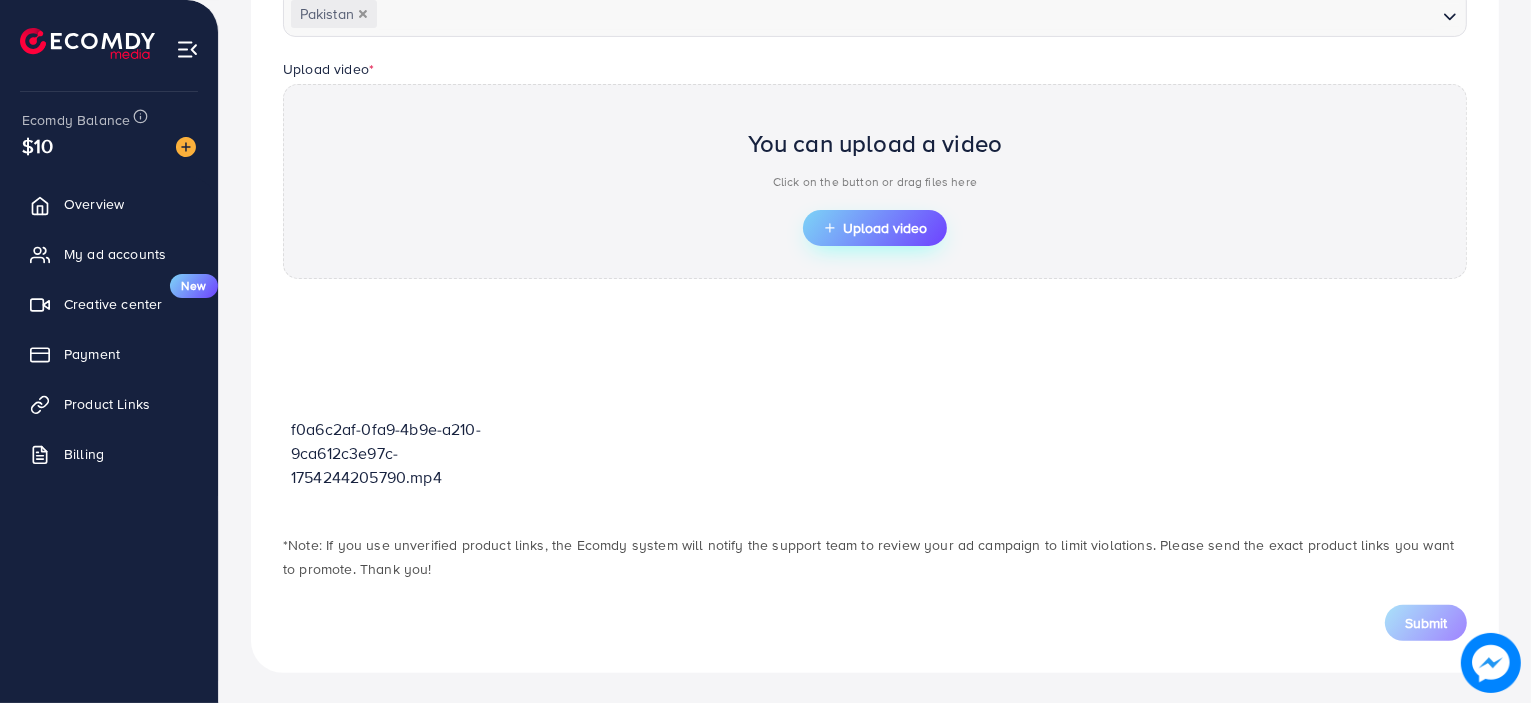 click on "Upload video" at bounding box center (875, 228) 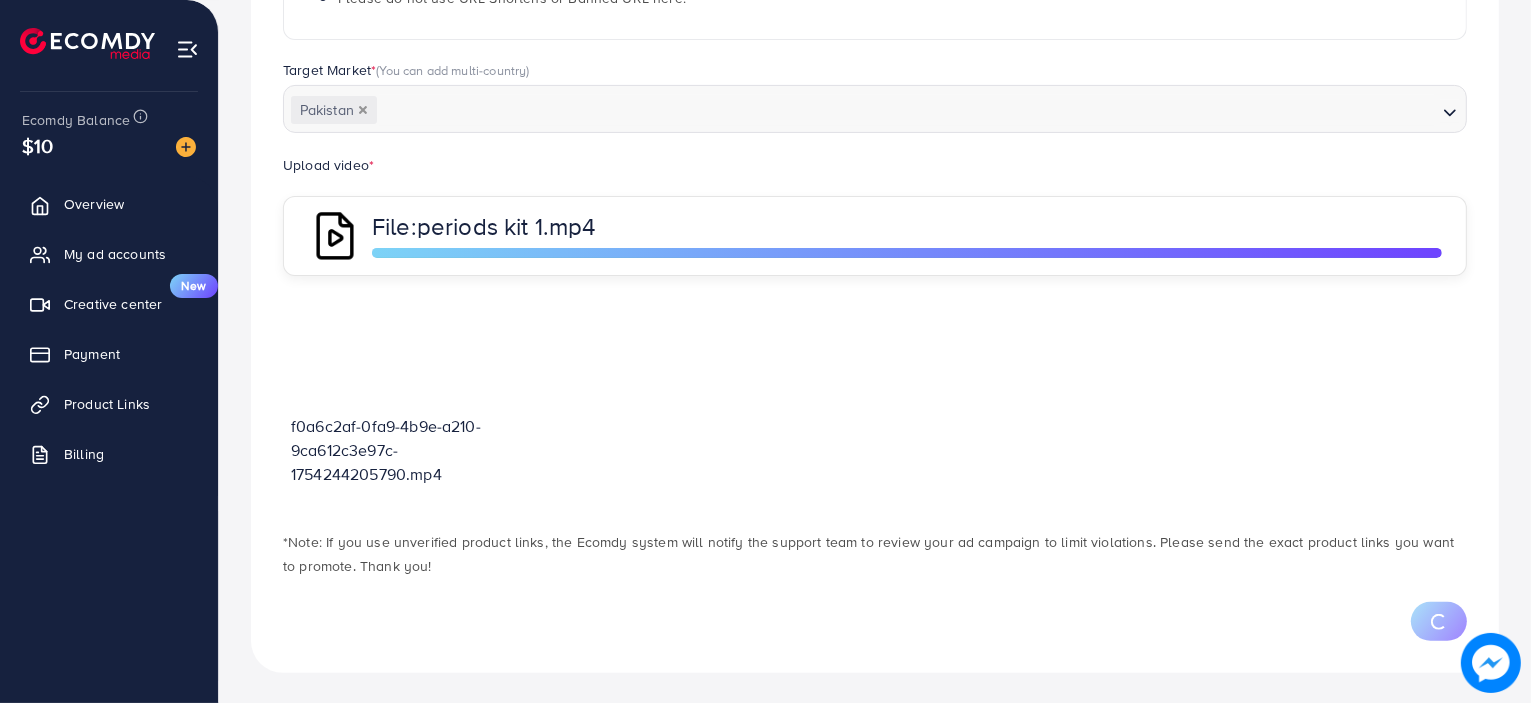 scroll, scrollTop: 611, scrollLeft: 0, axis: vertical 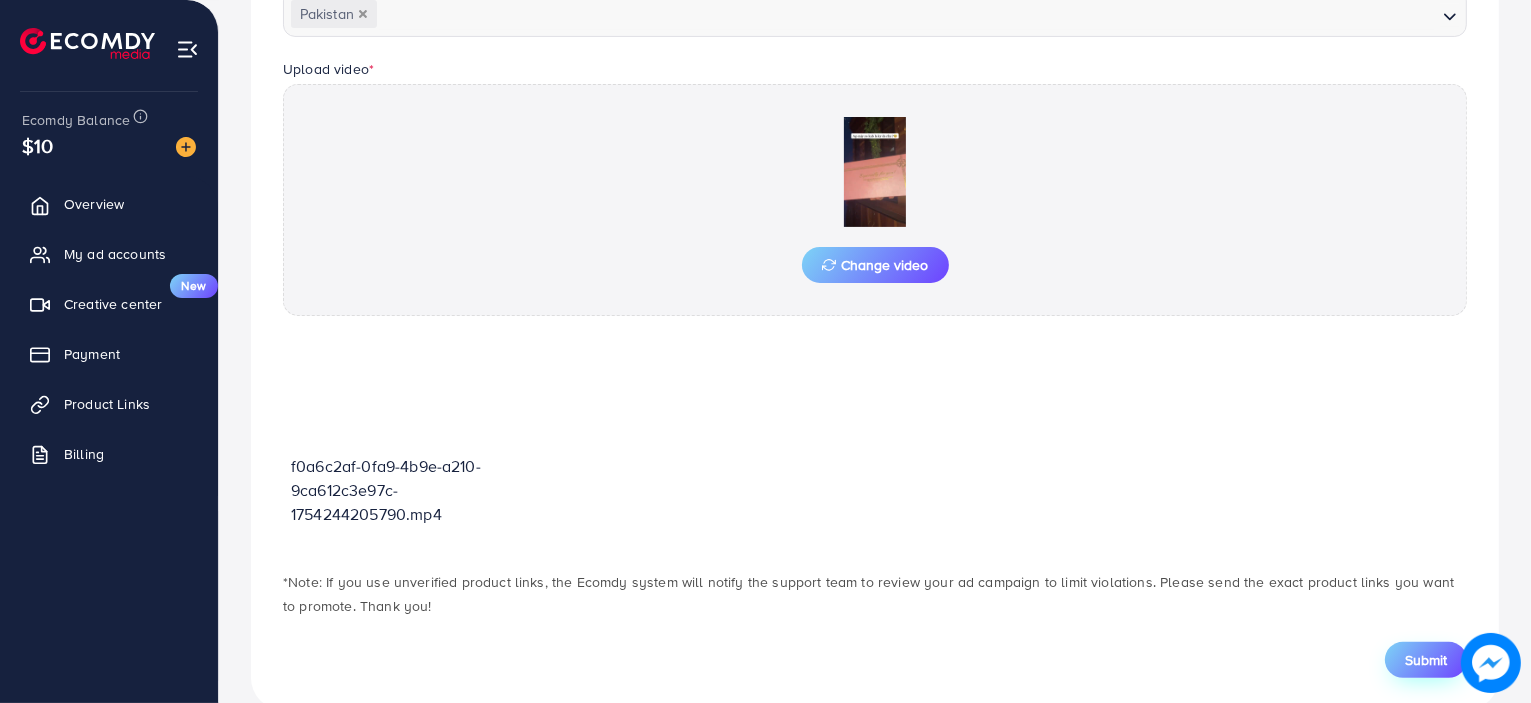 click on "Submit" at bounding box center [1426, 660] 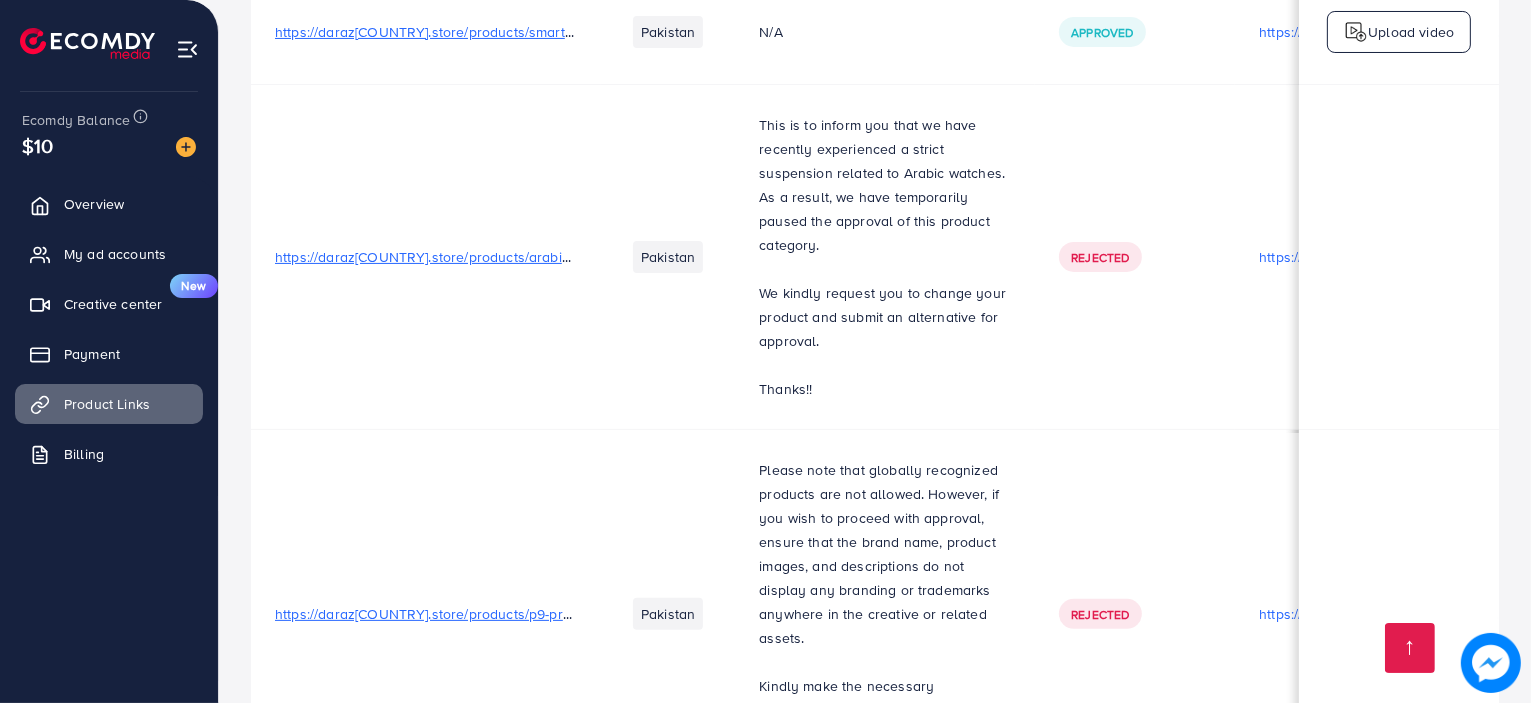 scroll, scrollTop: 0, scrollLeft: 0, axis: both 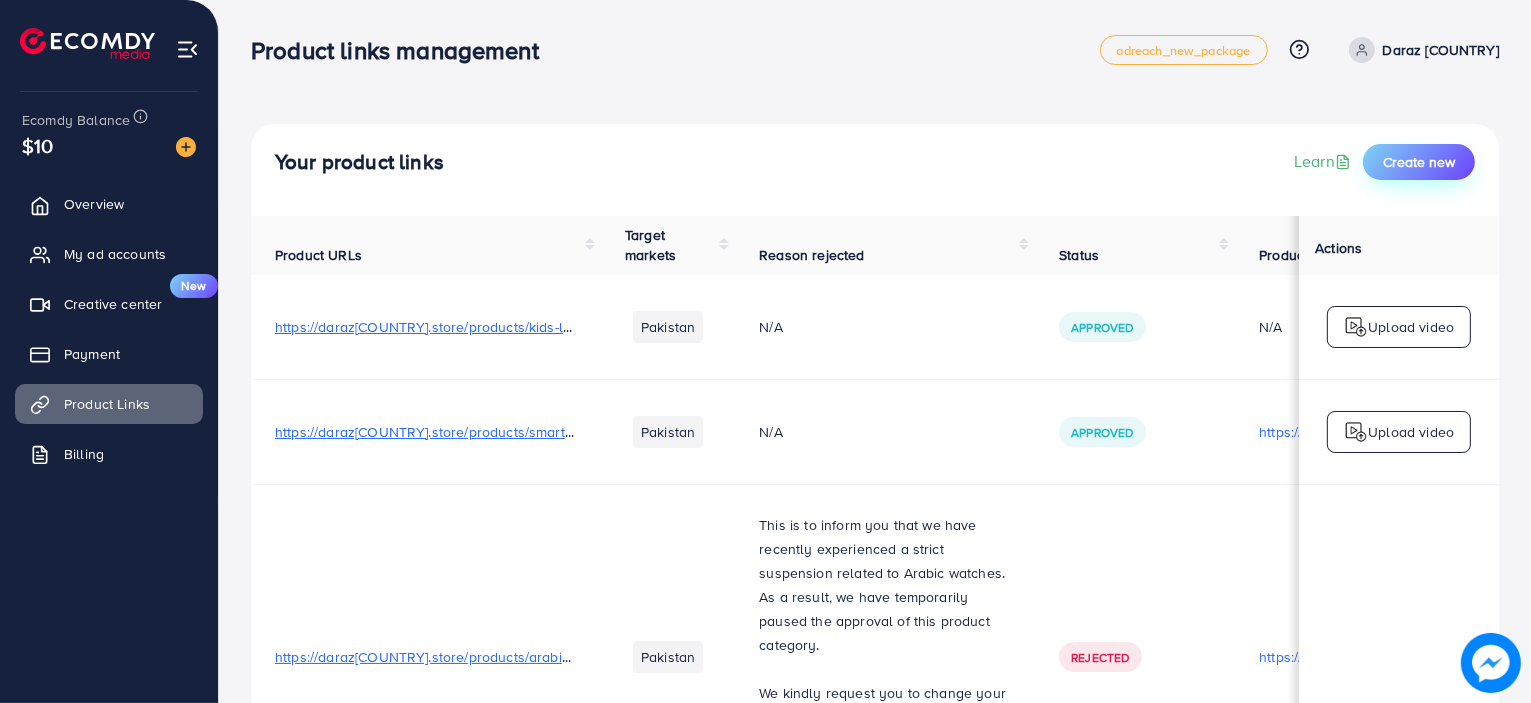 click on "Create new" at bounding box center [1419, 162] 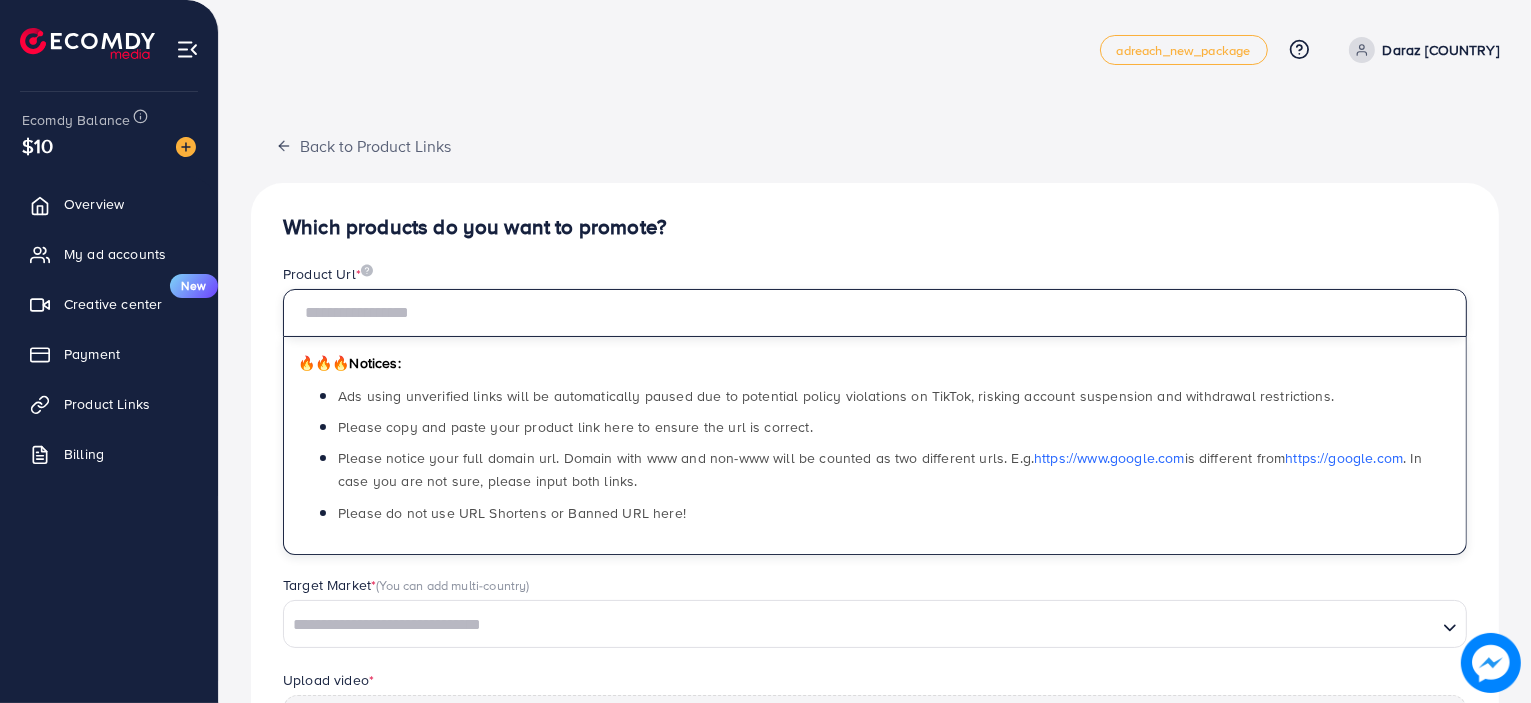 click at bounding box center (875, 313) 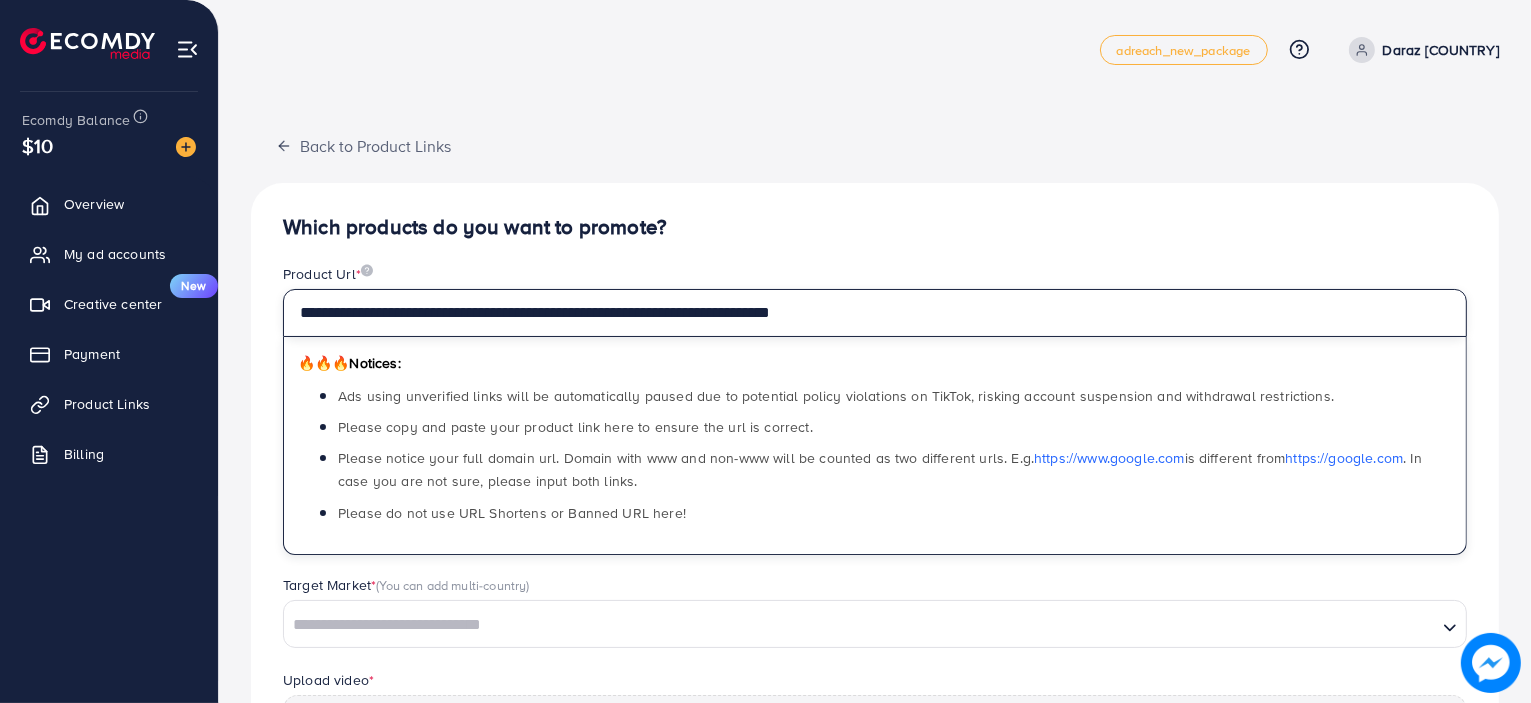 scroll, scrollTop: 300, scrollLeft: 0, axis: vertical 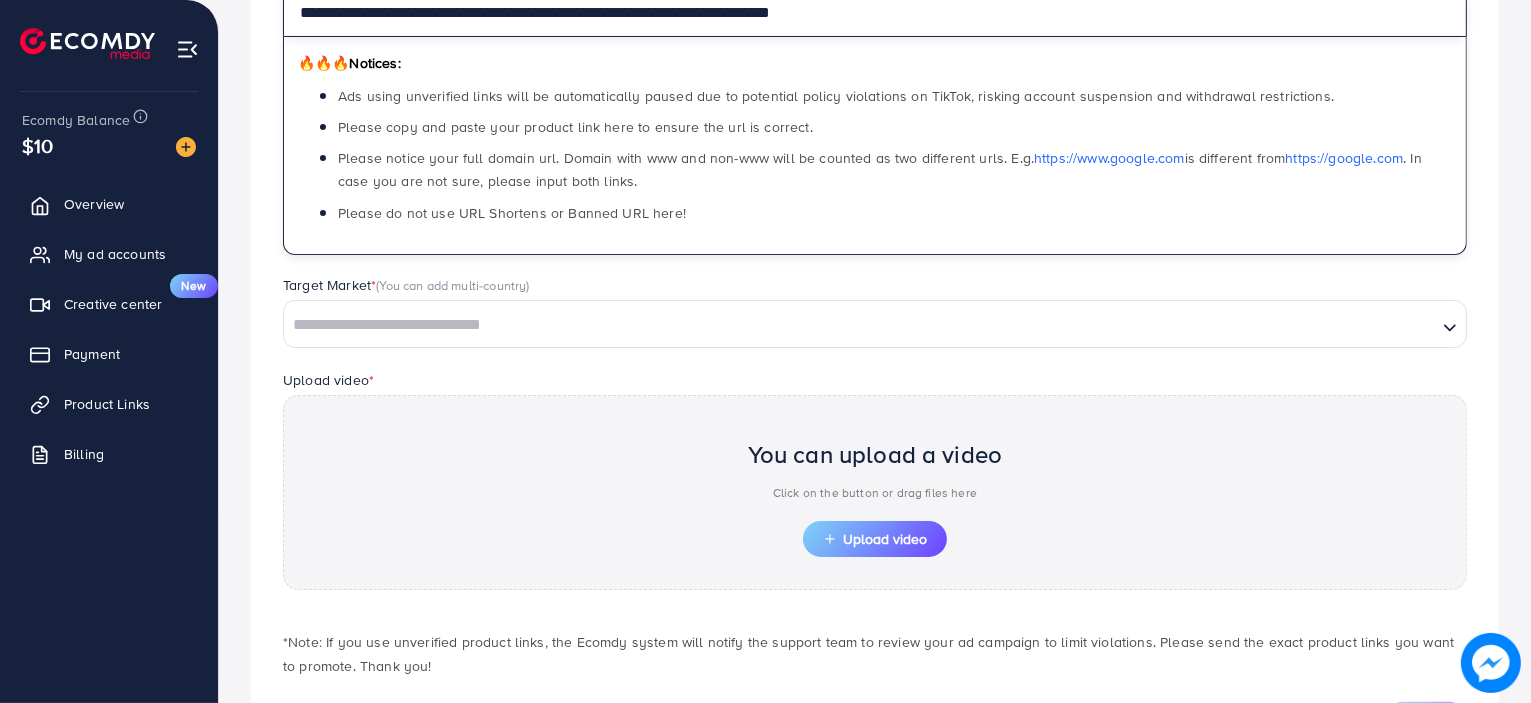 type on "**********" 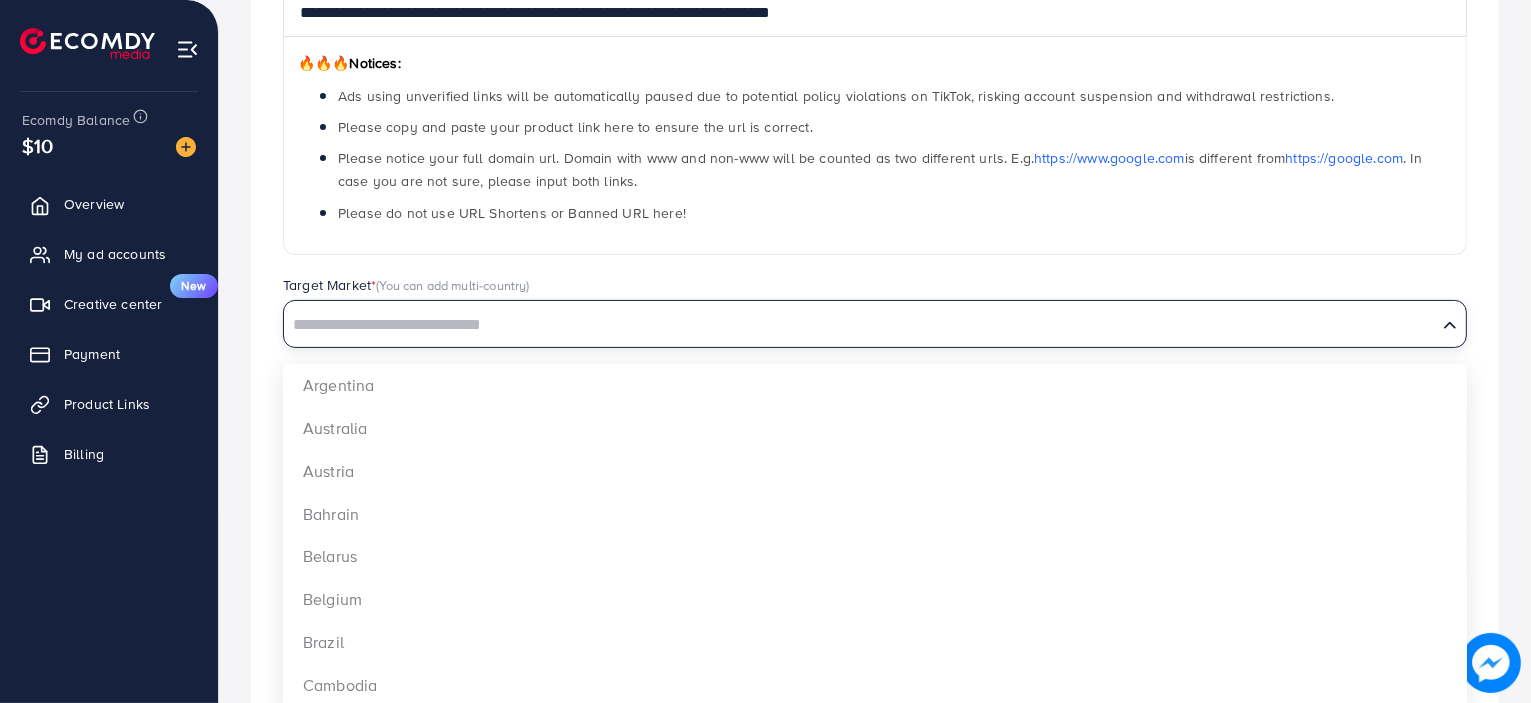 click at bounding box center [860, 325] 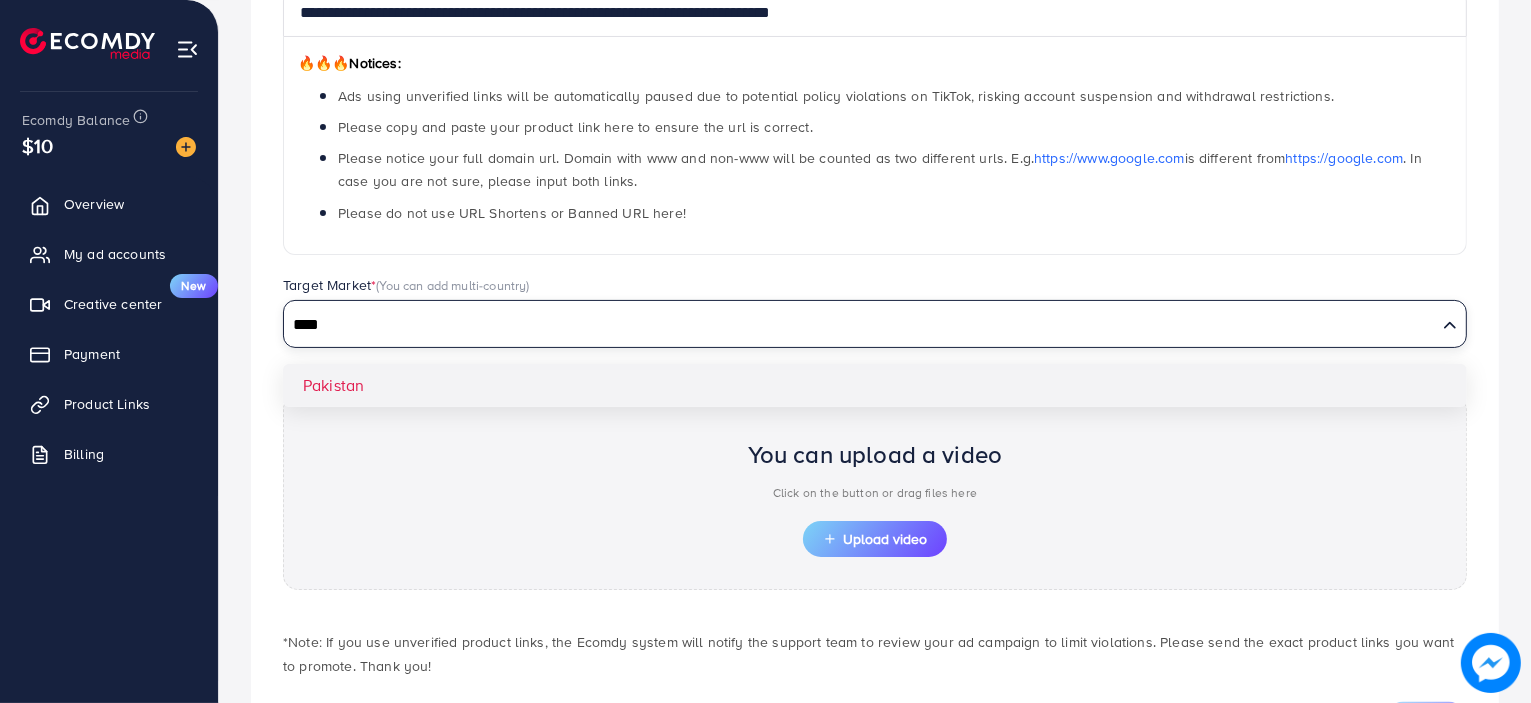 type on "****" 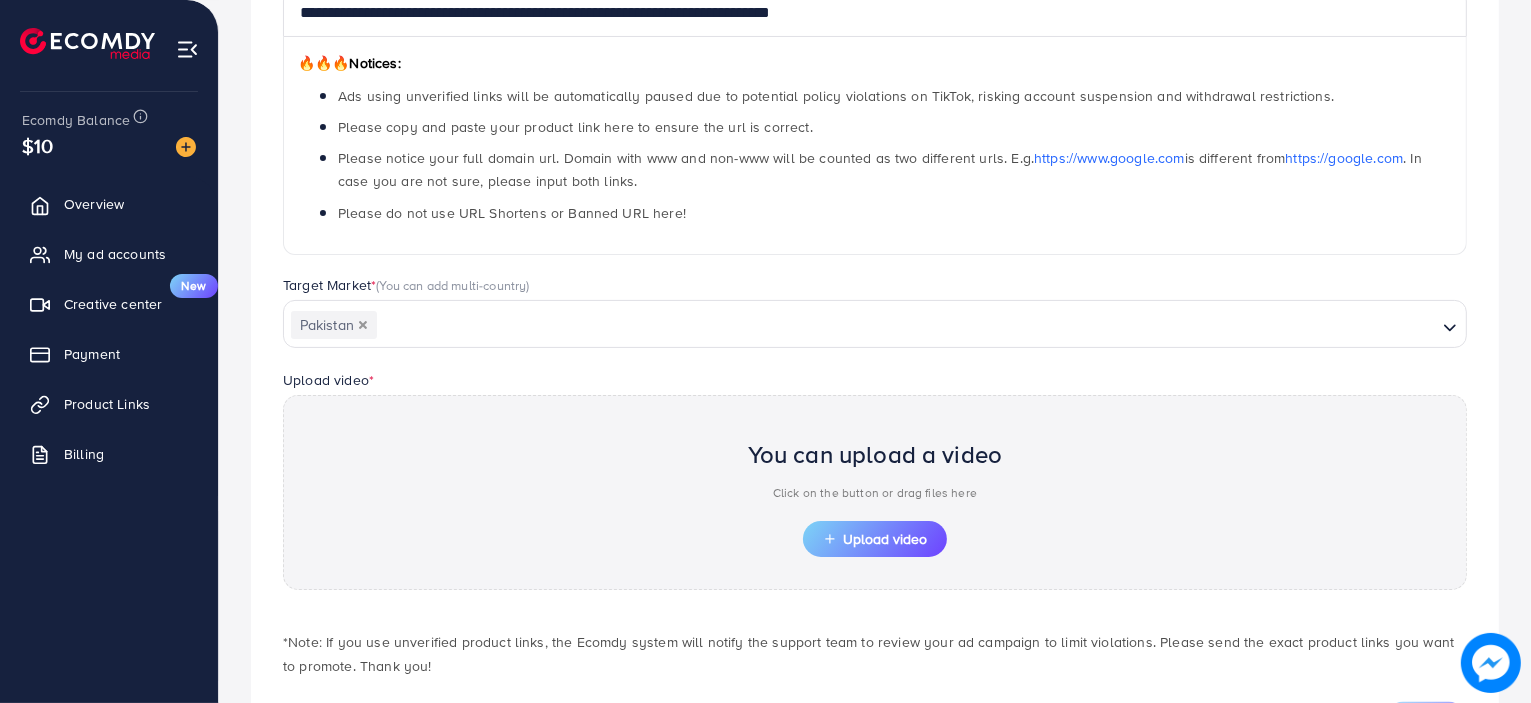 click on "**********" at bounding box center [875, 326] 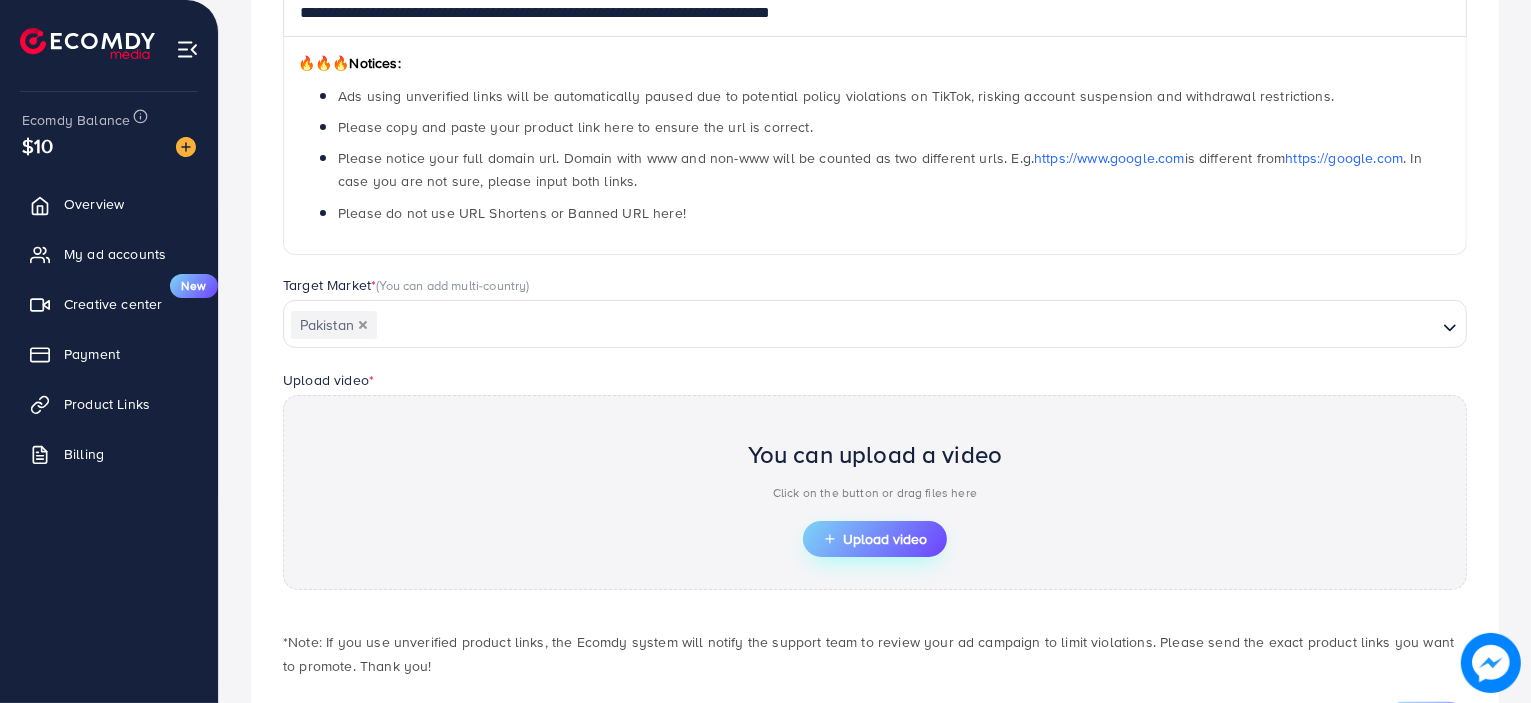 click on "Upload video" at bounding box center (875, 539) 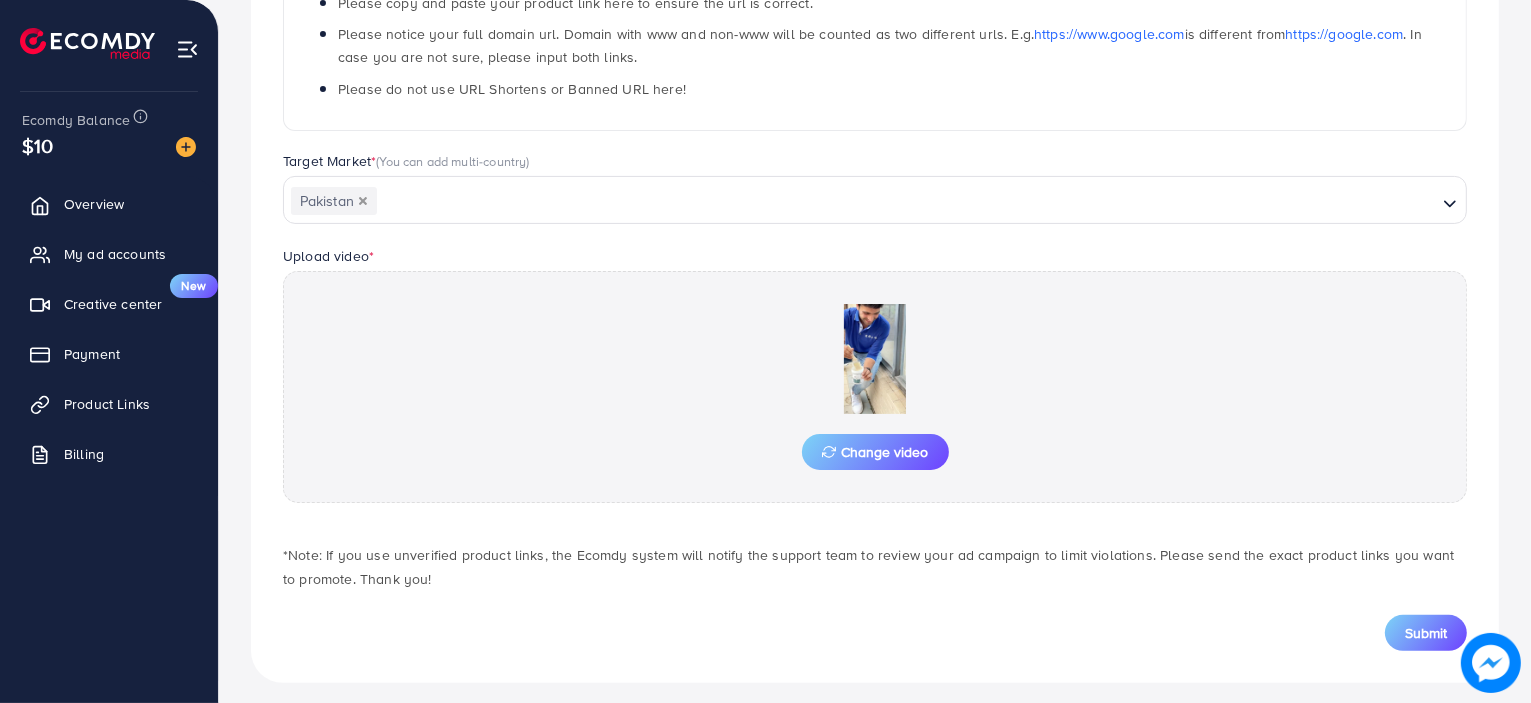 scroll, scrollTop: 434, scrollLeft: 0, axis: vertical 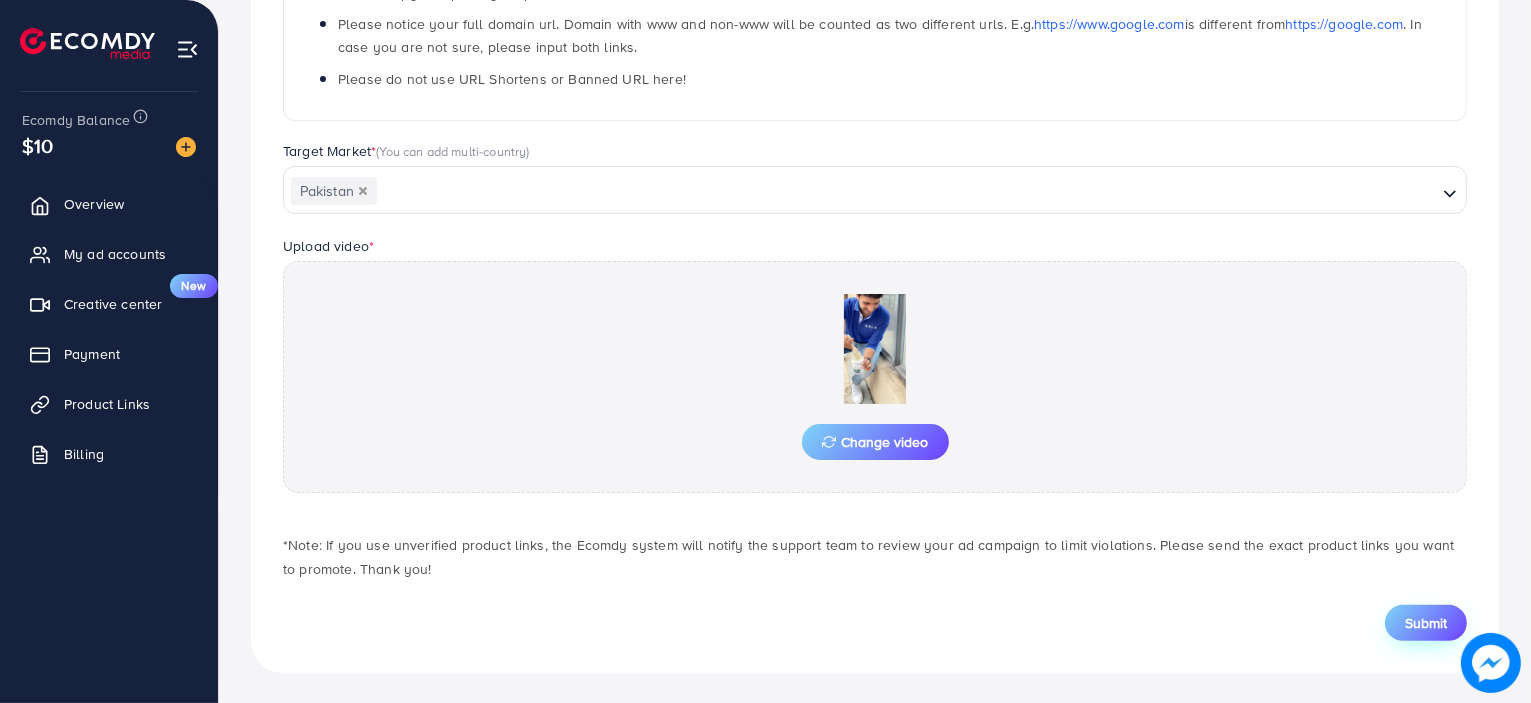 click on "Submit" at bounding box center (1426, 623) 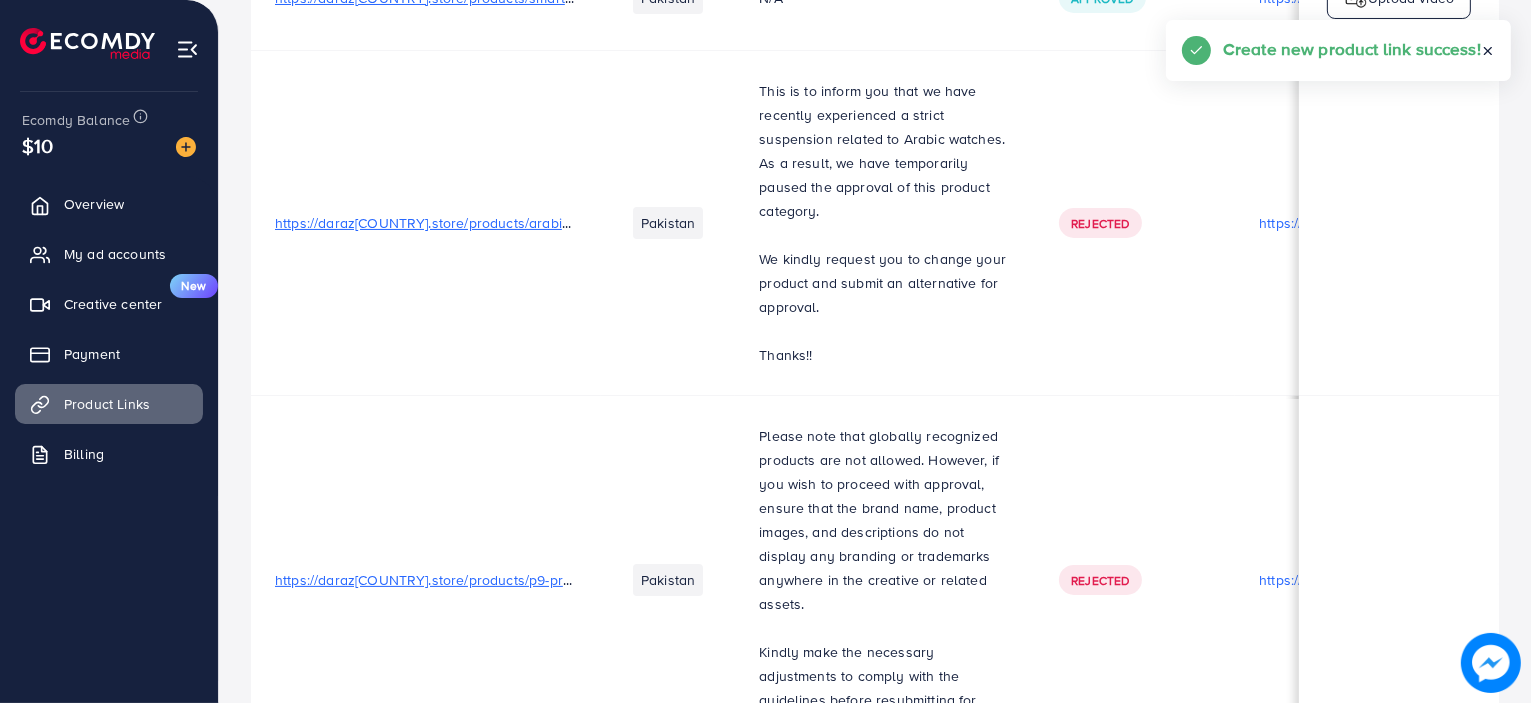 scroll, scrollTop: 0, scrollLeft: 0, axis: both 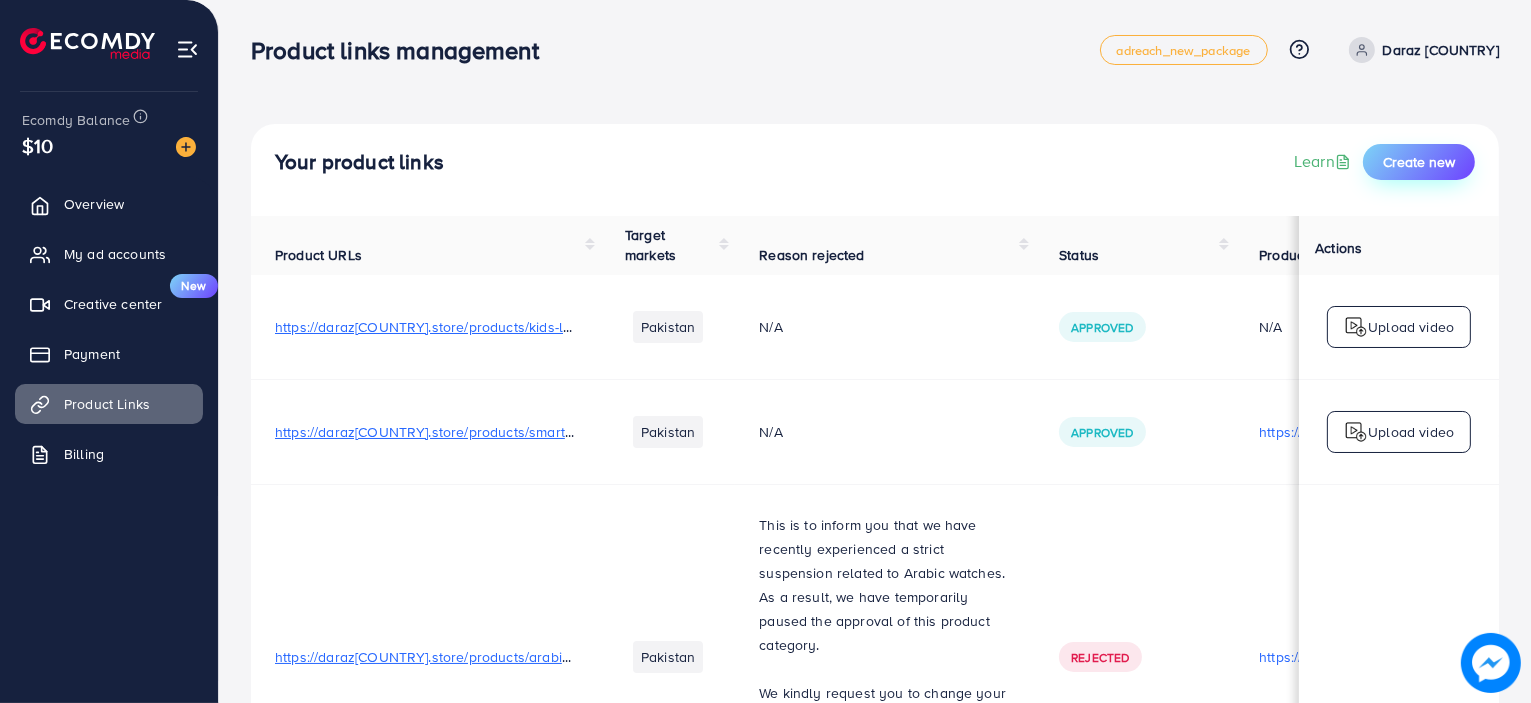click on "Create new" at bounding box center (1419, 162) 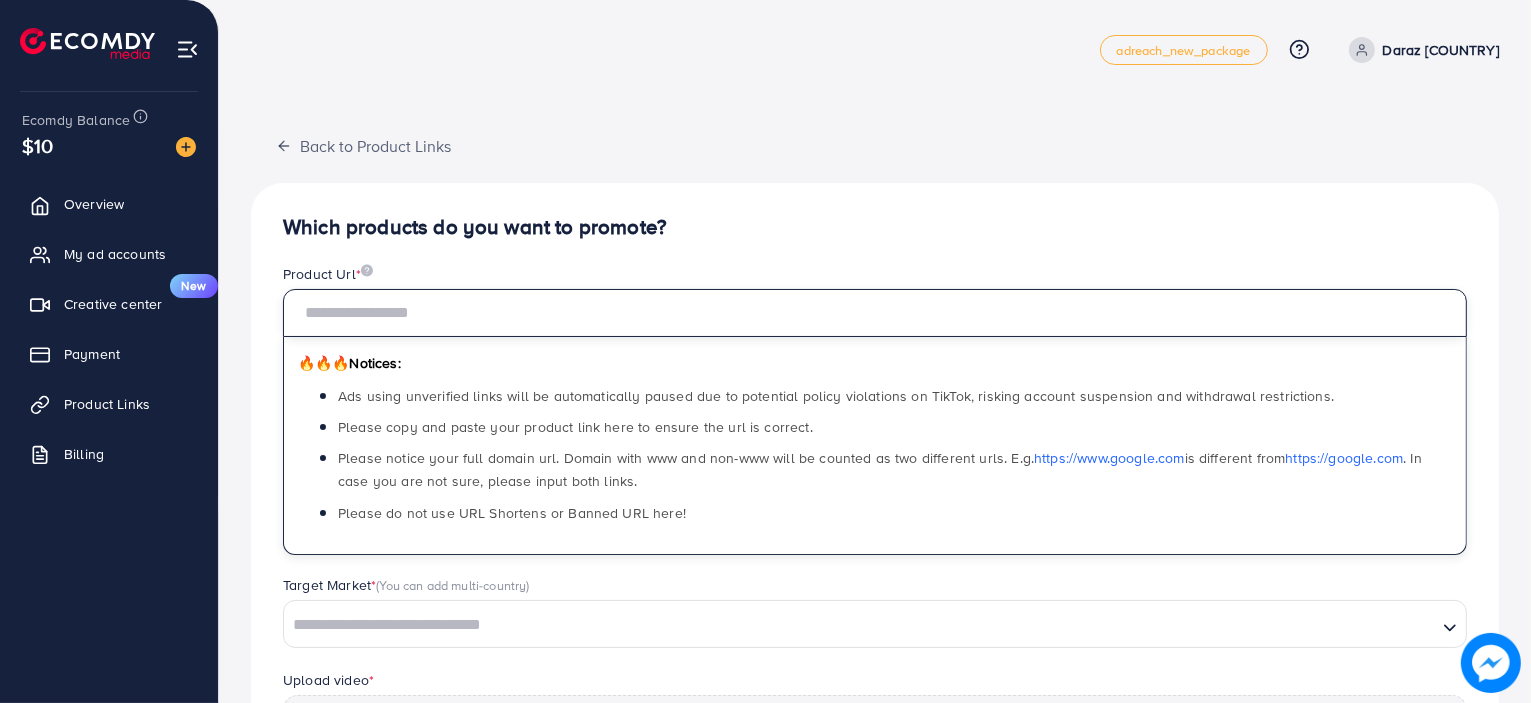 click at bounding box center (875, 313) 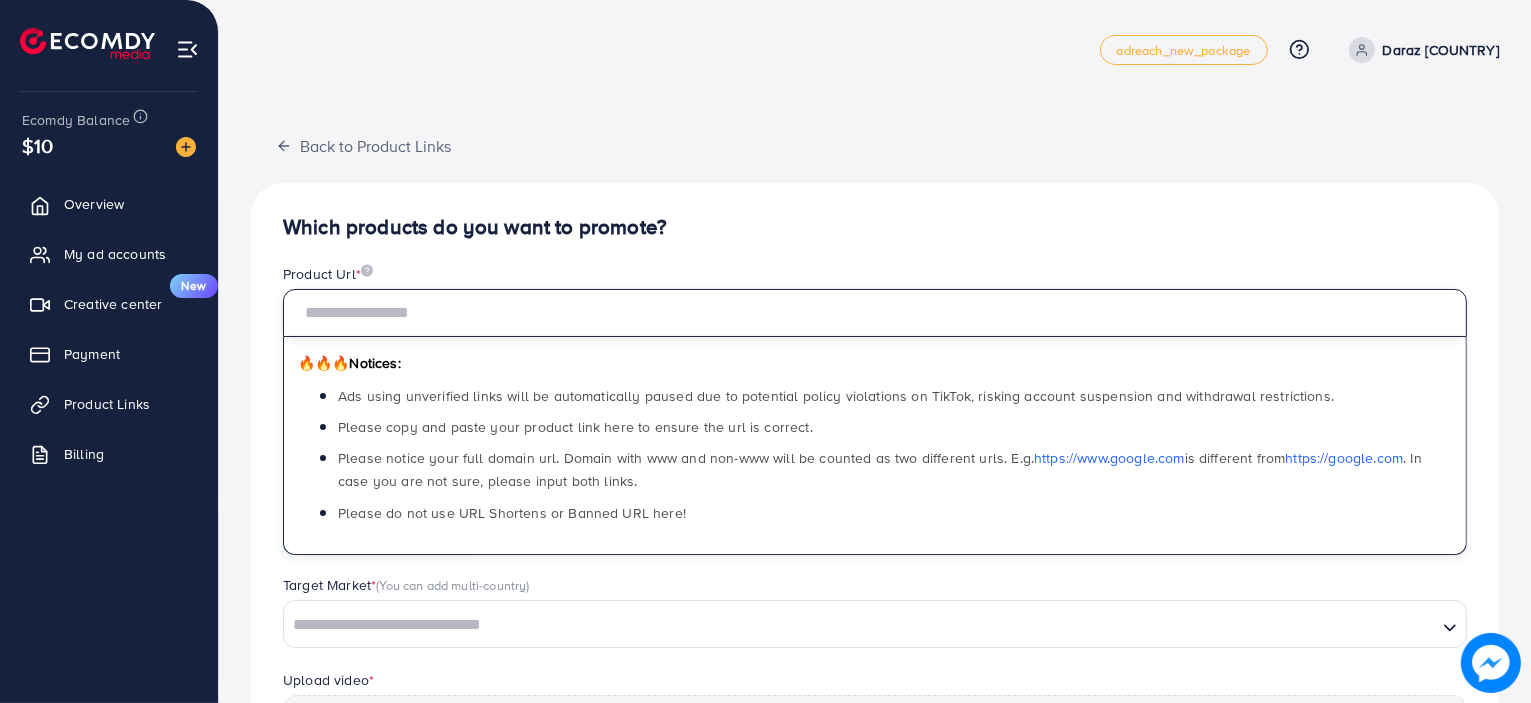 paste on "**********" 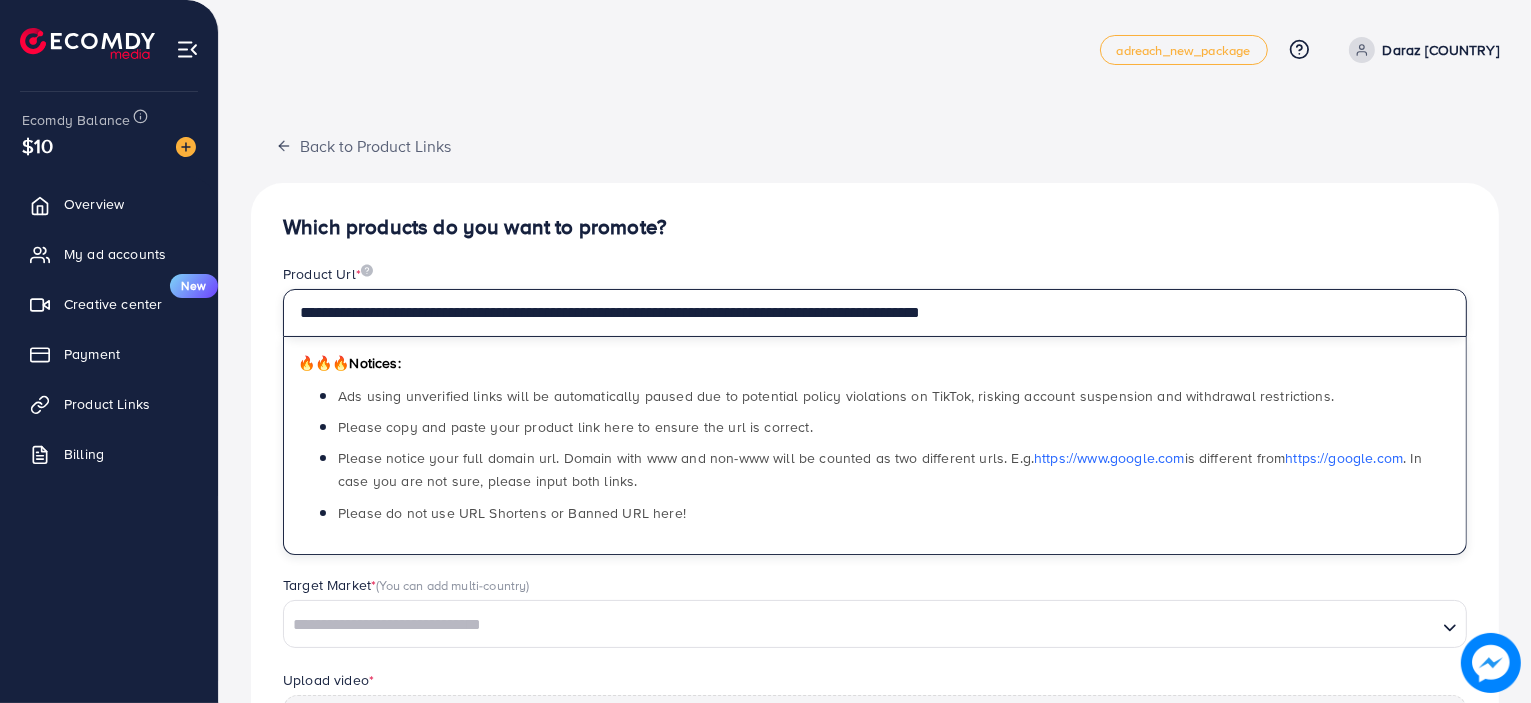type on "**********" 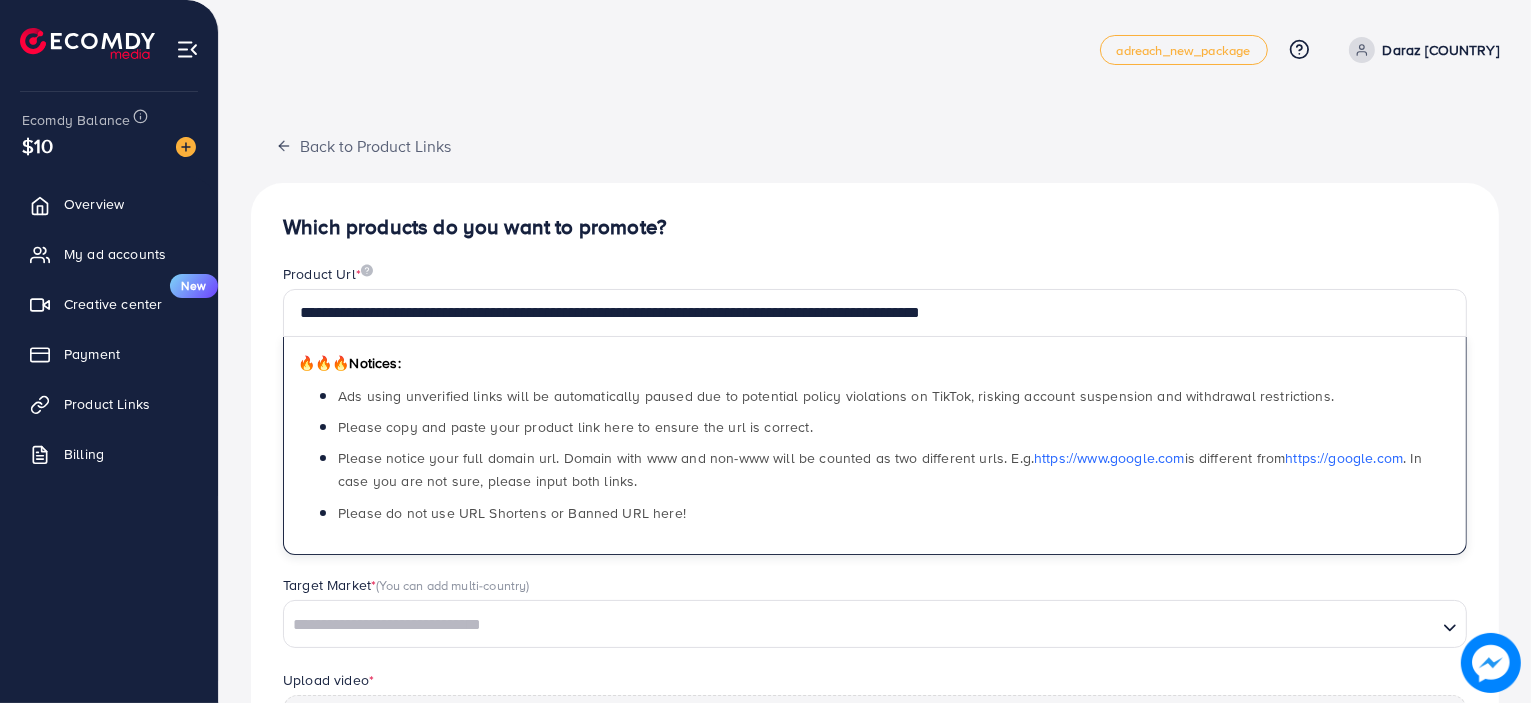 click at bounding box center [860, 625] 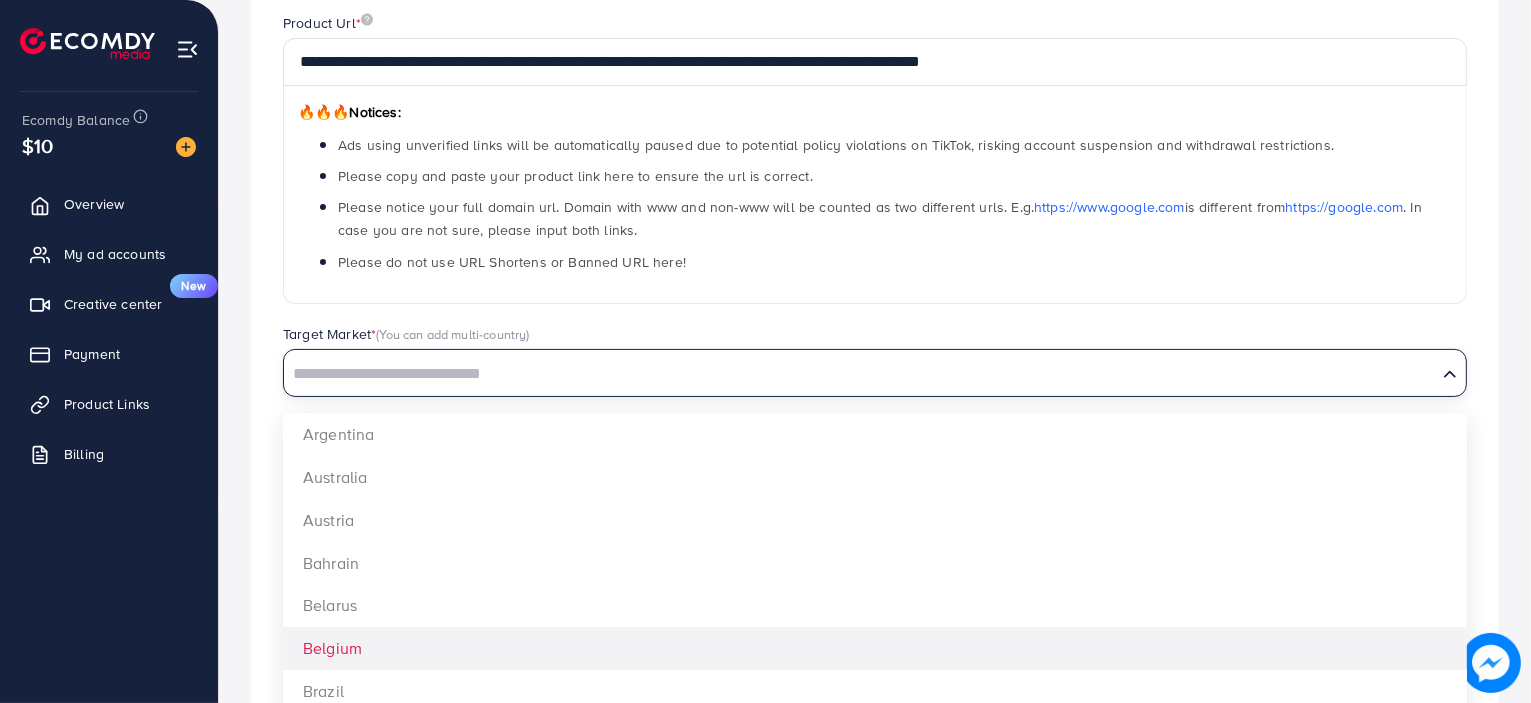 scroll, scrollTop: 300, scrollLeft: 0, axis: vertical 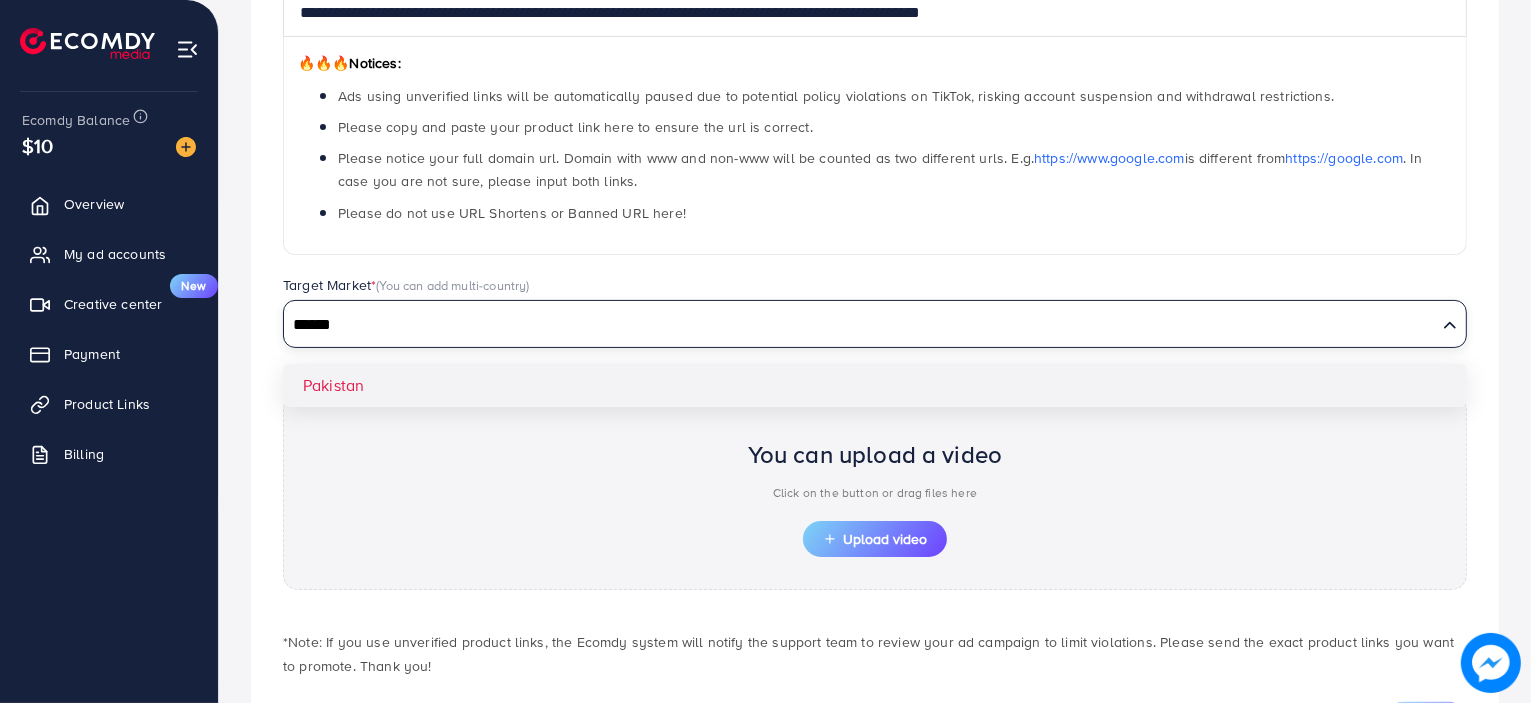 type on "******" 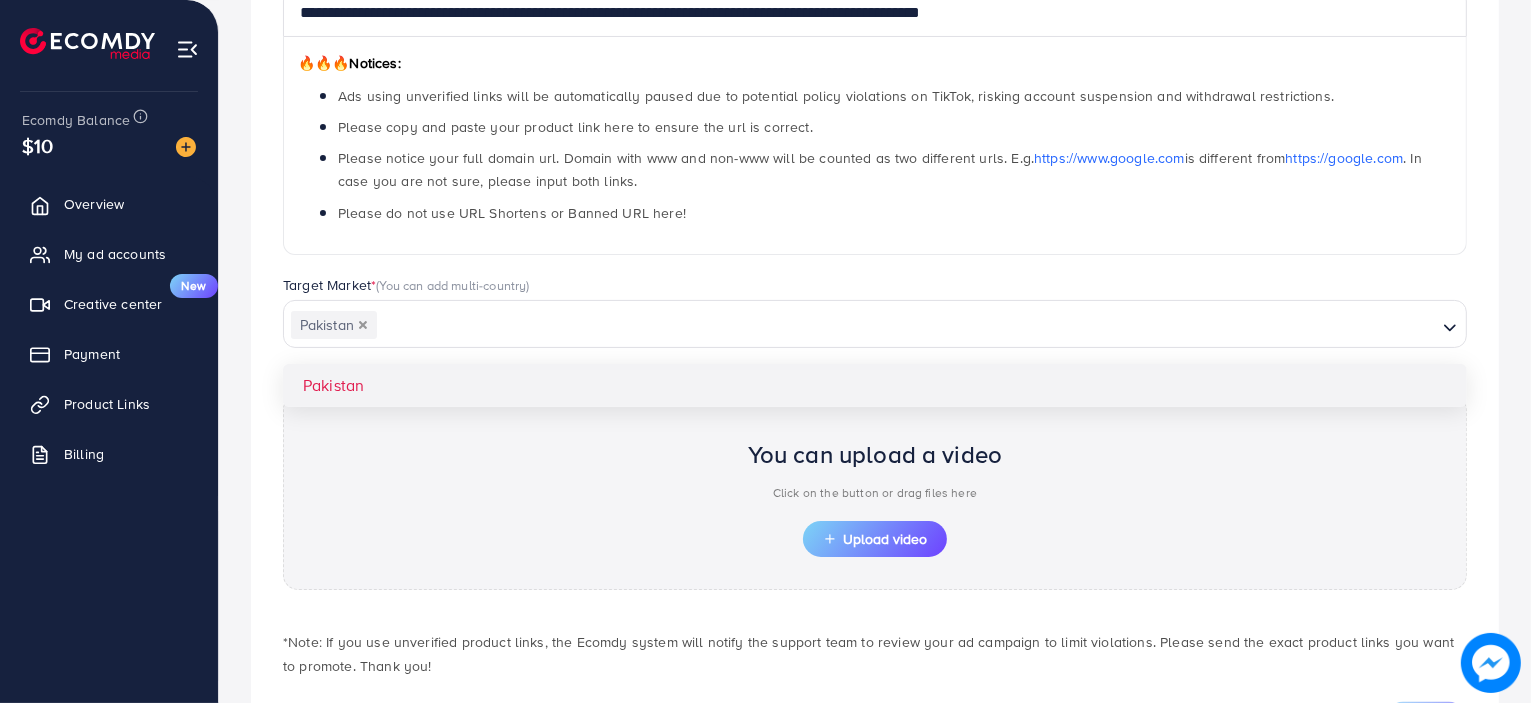 click on "**********" at bounding box center [875, 326] 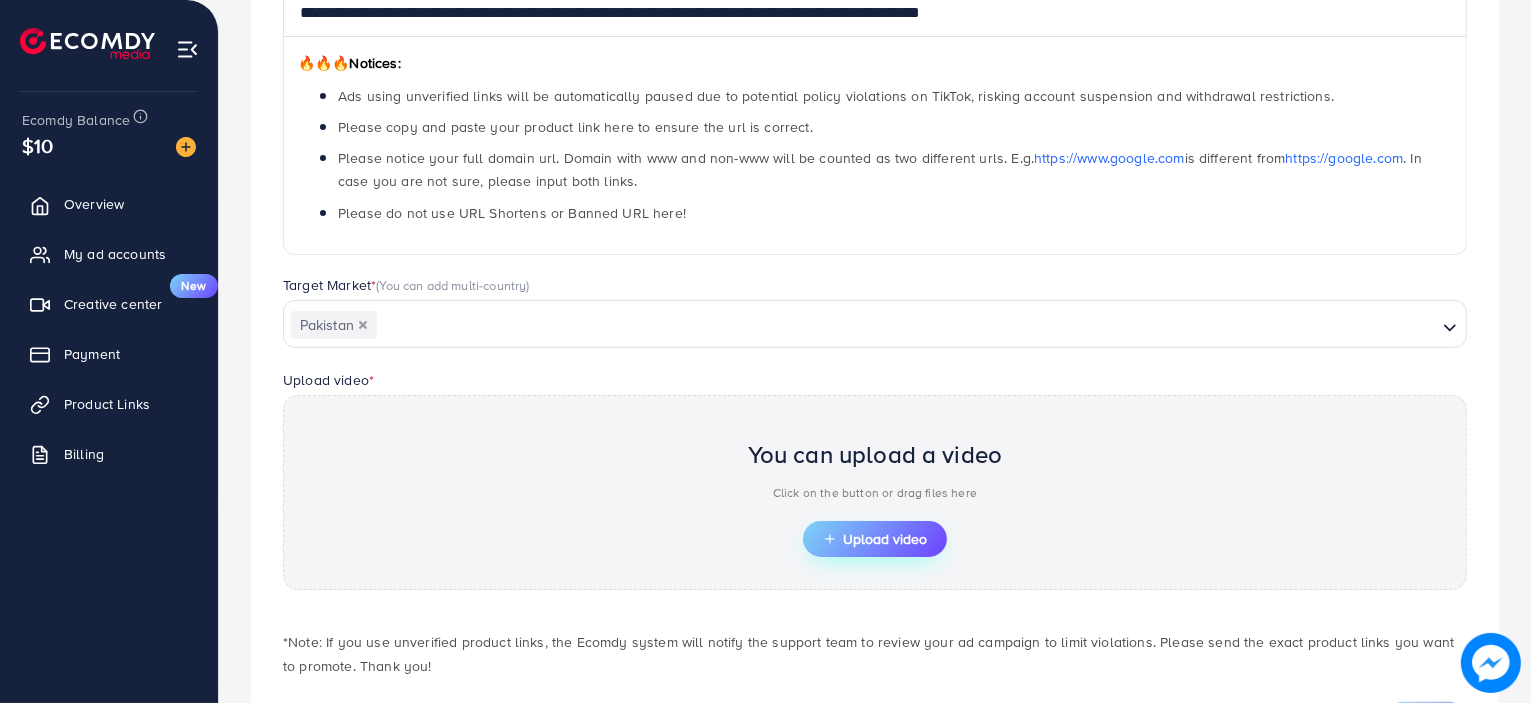 click 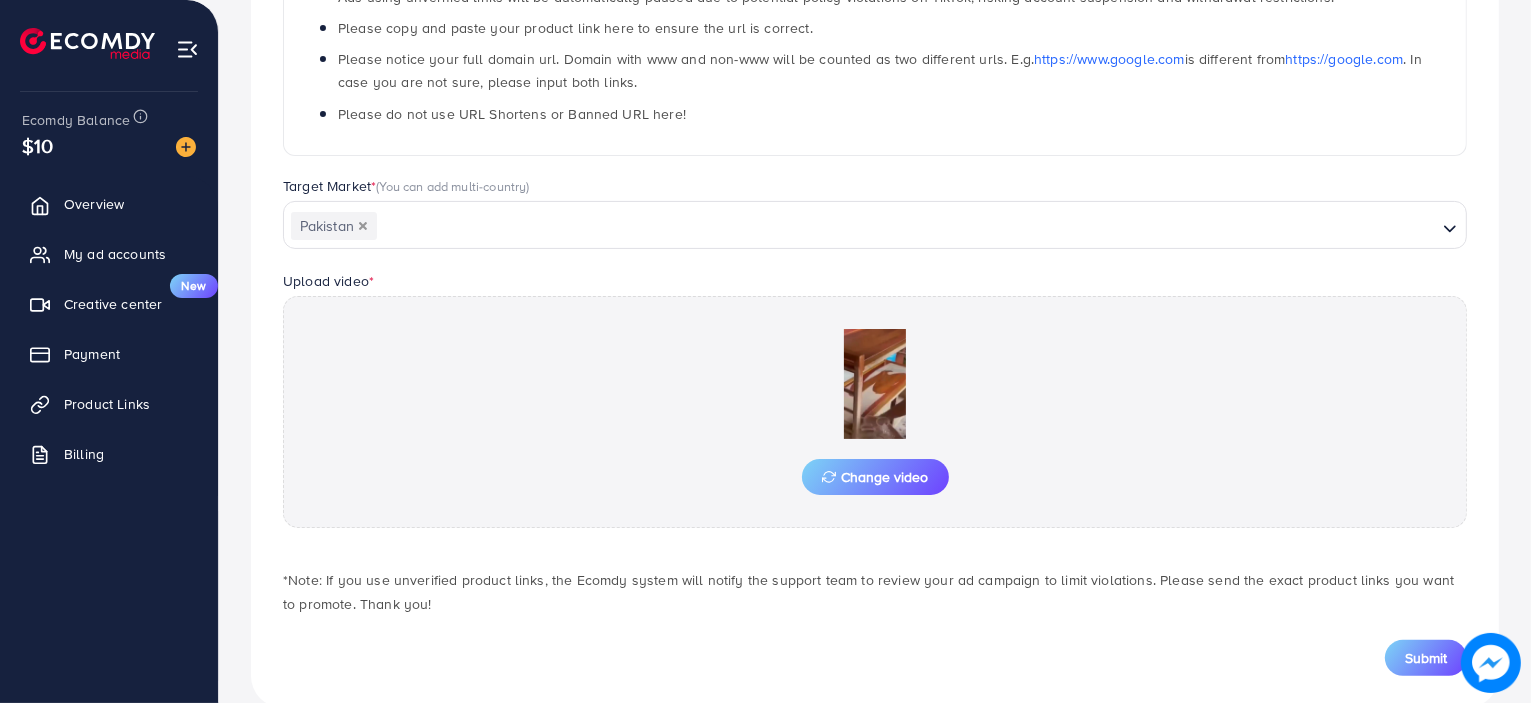 scroll, scrollTop: 434, scrollLeft: 0, axis: vertical 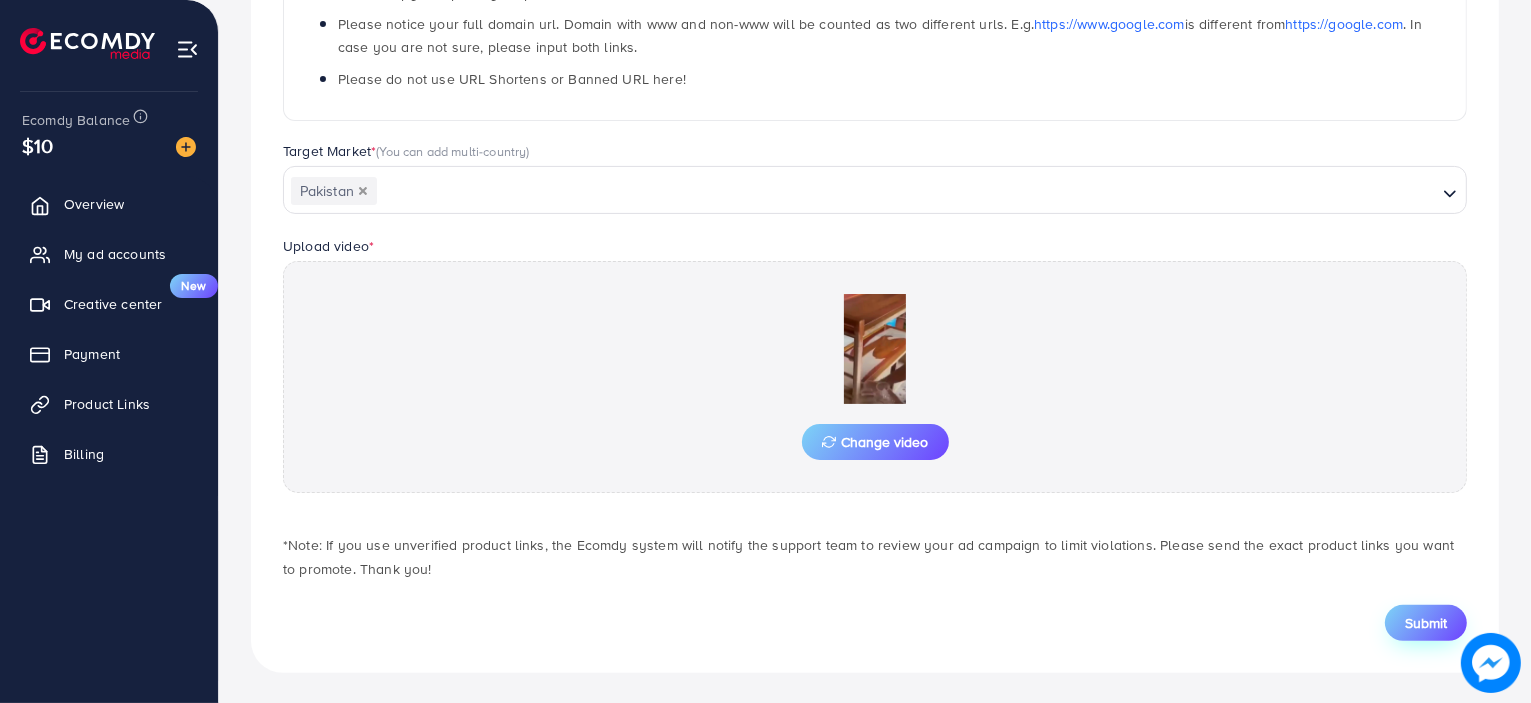 click on "Submit" at bounding box center [1426, 623] 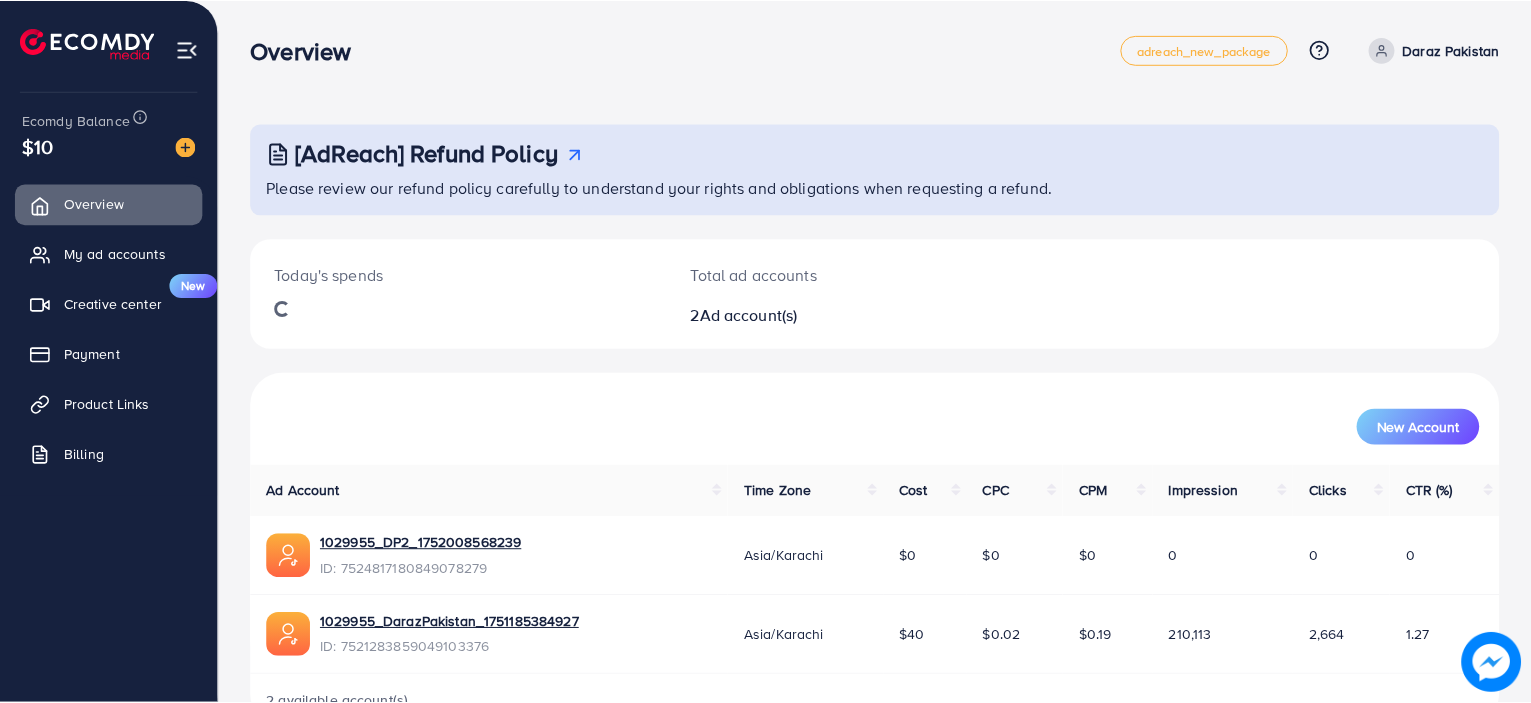 scroll, scrollTop: 0, scrollLeft: 0, axis: both 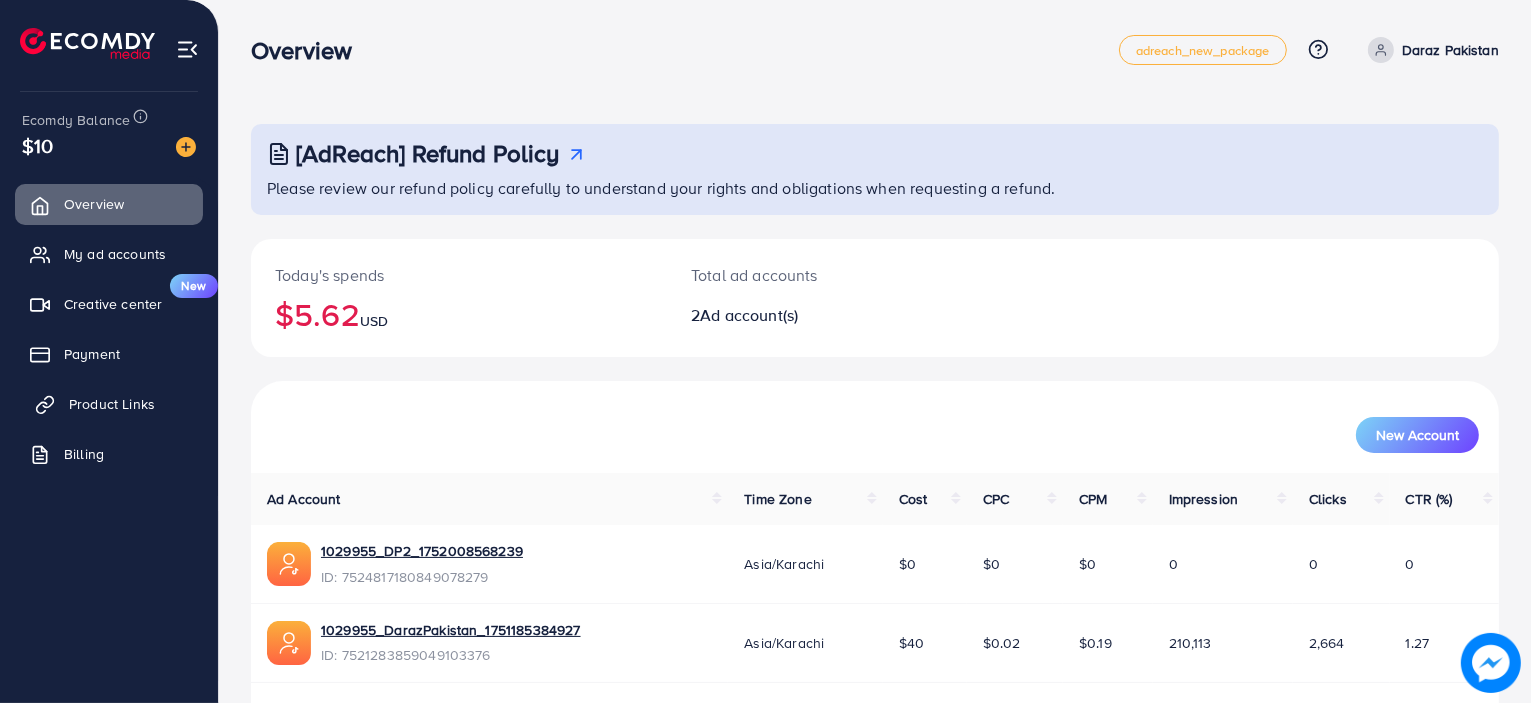 click on "Product Links" at bounding box center (112, 404) 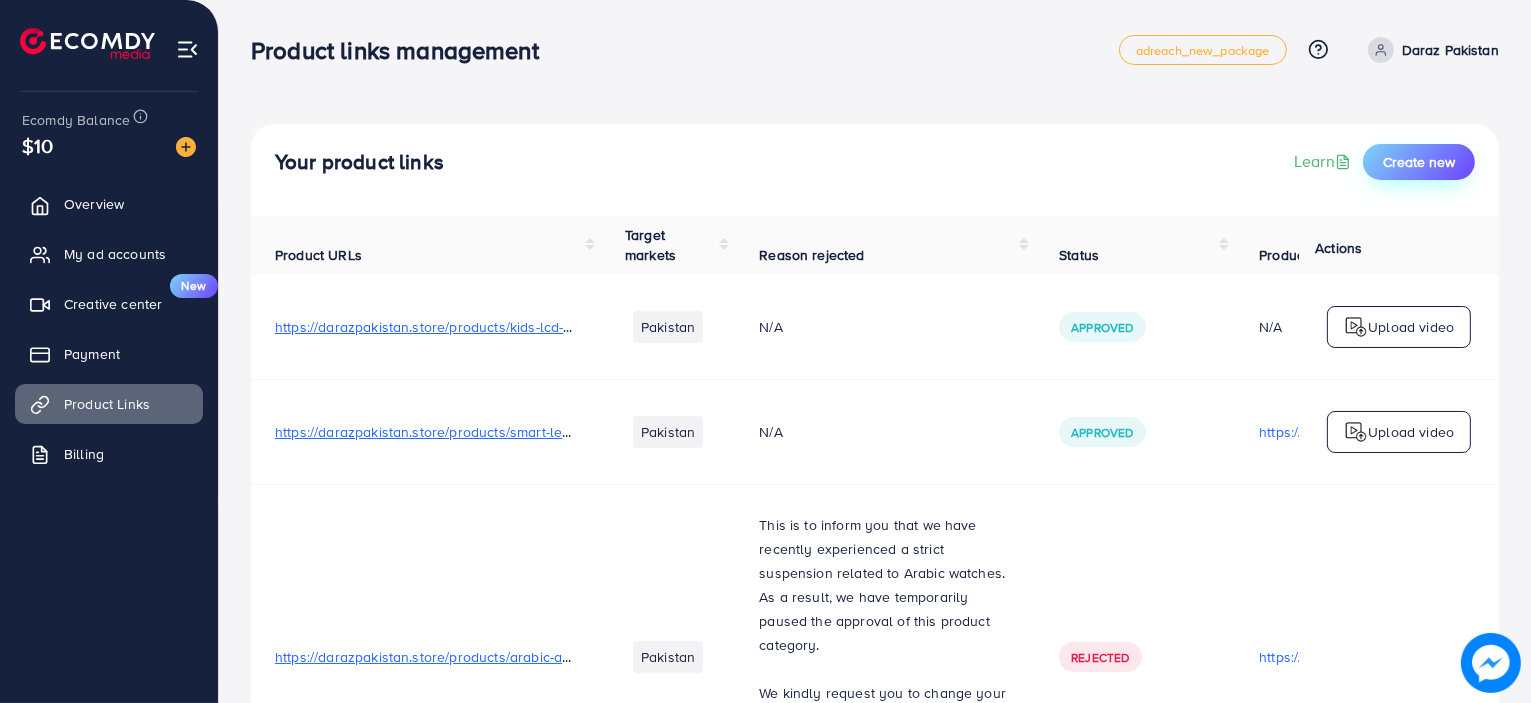 click on "Create new" at bounding box center [1419, 162] 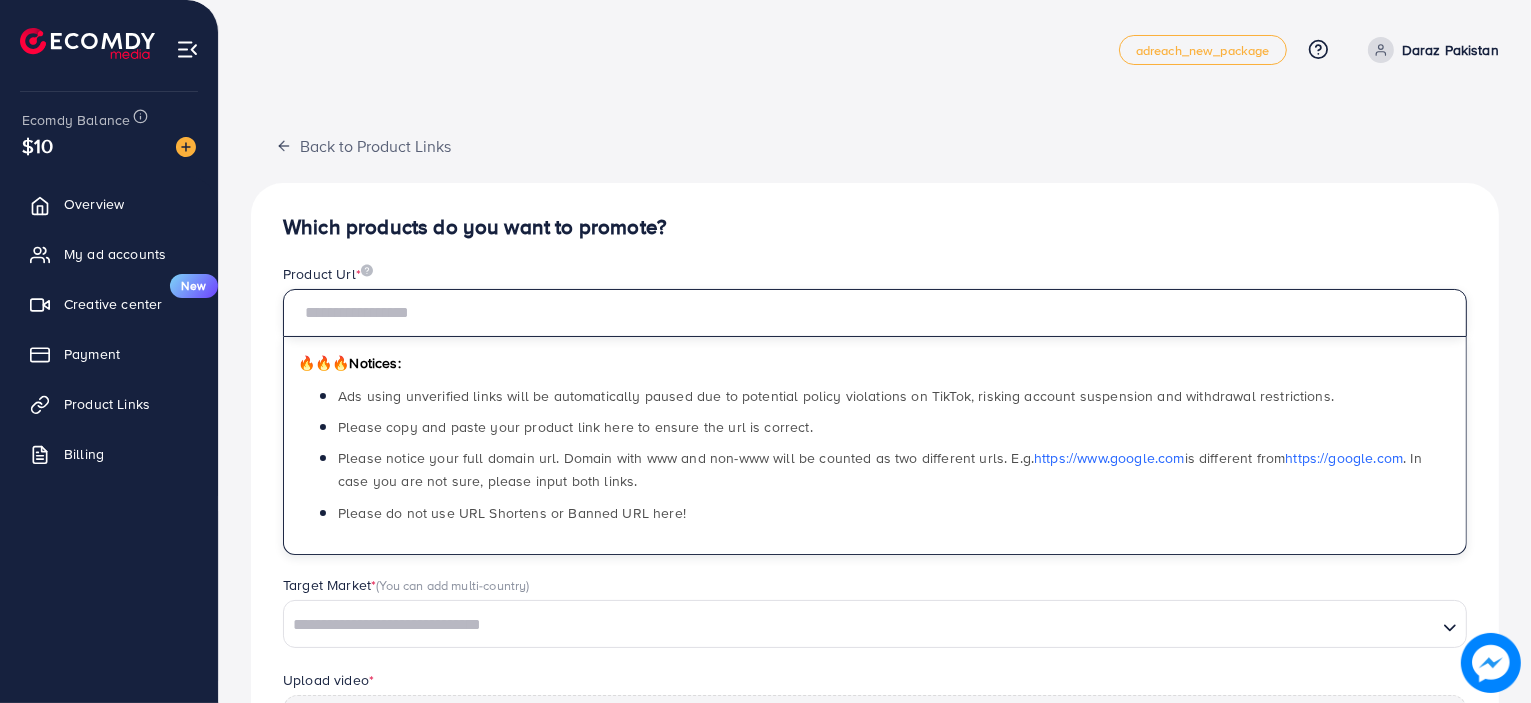 click at bounding box center [875, 313] 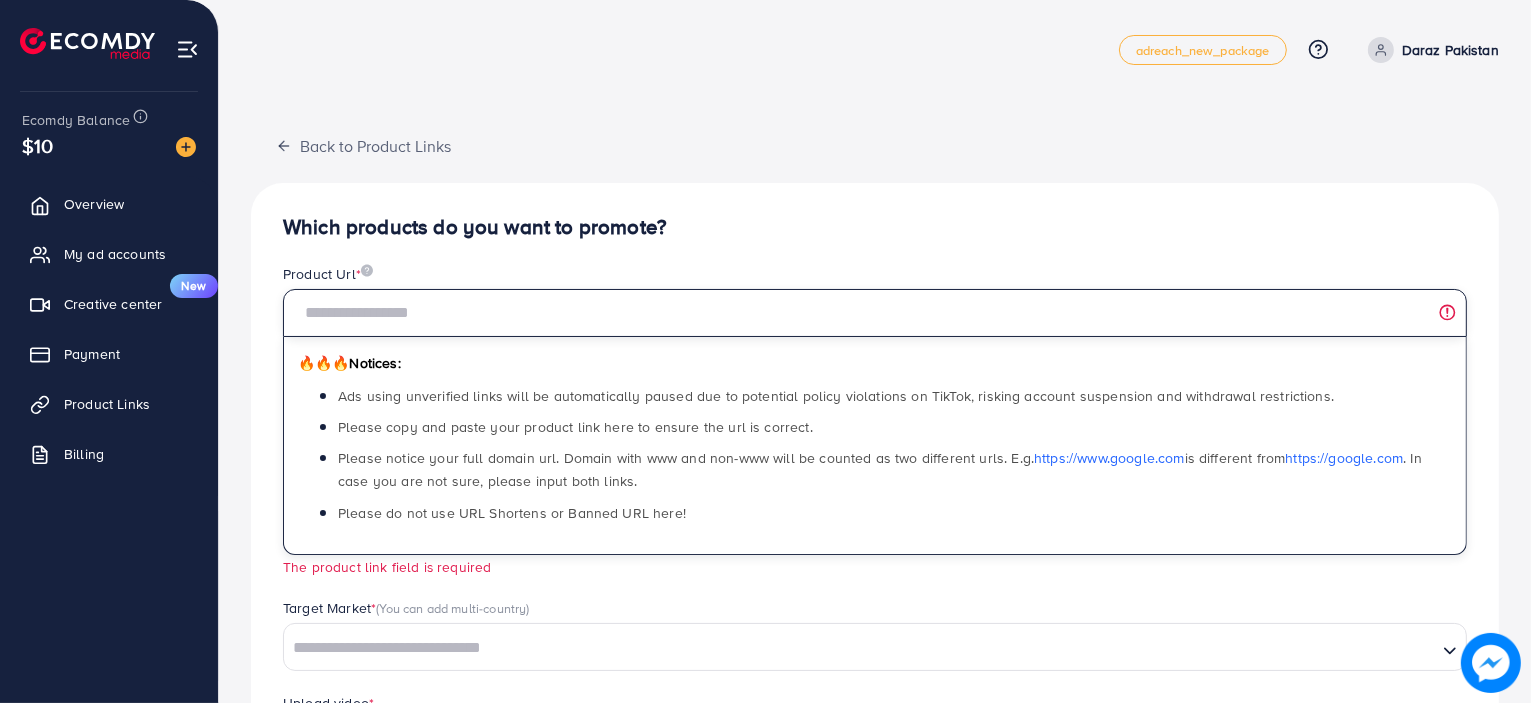 click at bounding box center (875, 313) 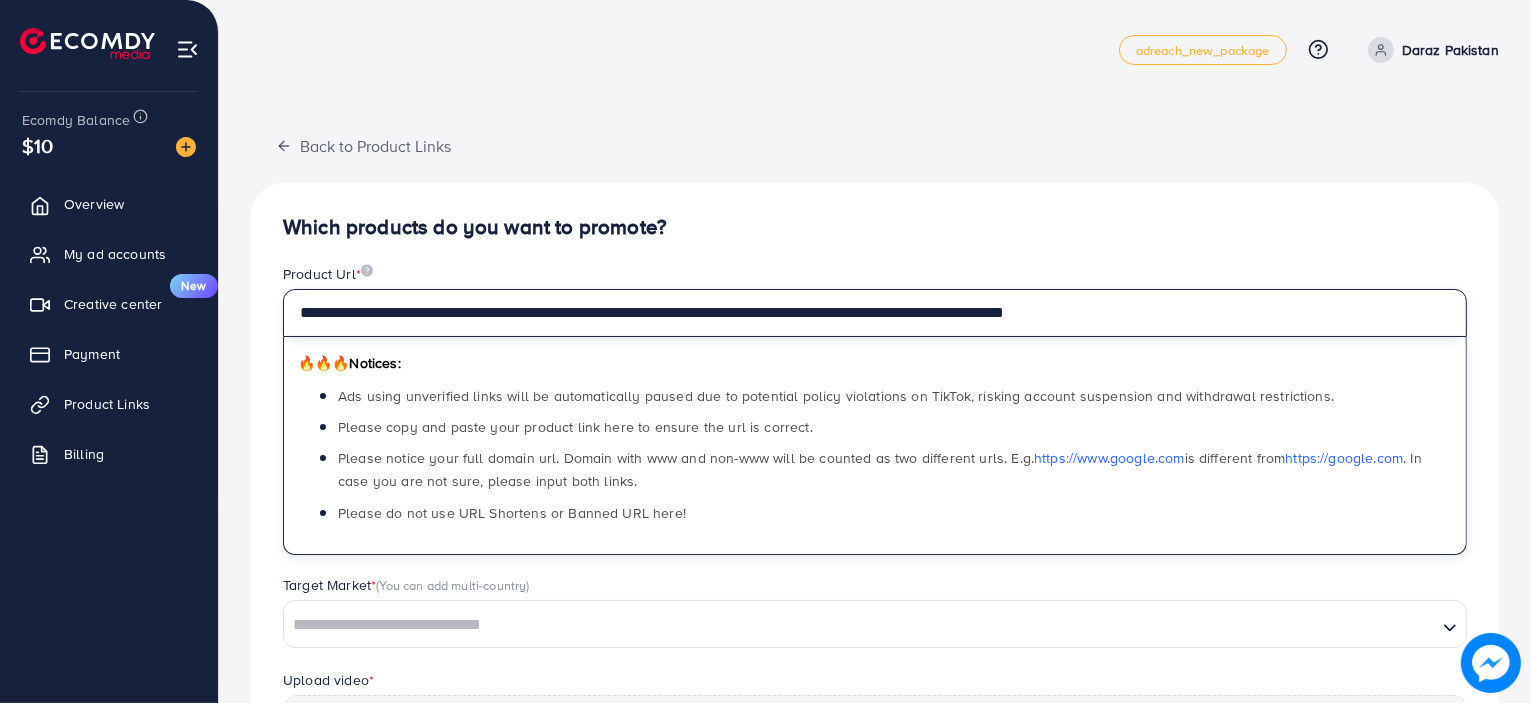 scroll, scrollTop: 200, scrollLeft: 0, axis: vertical 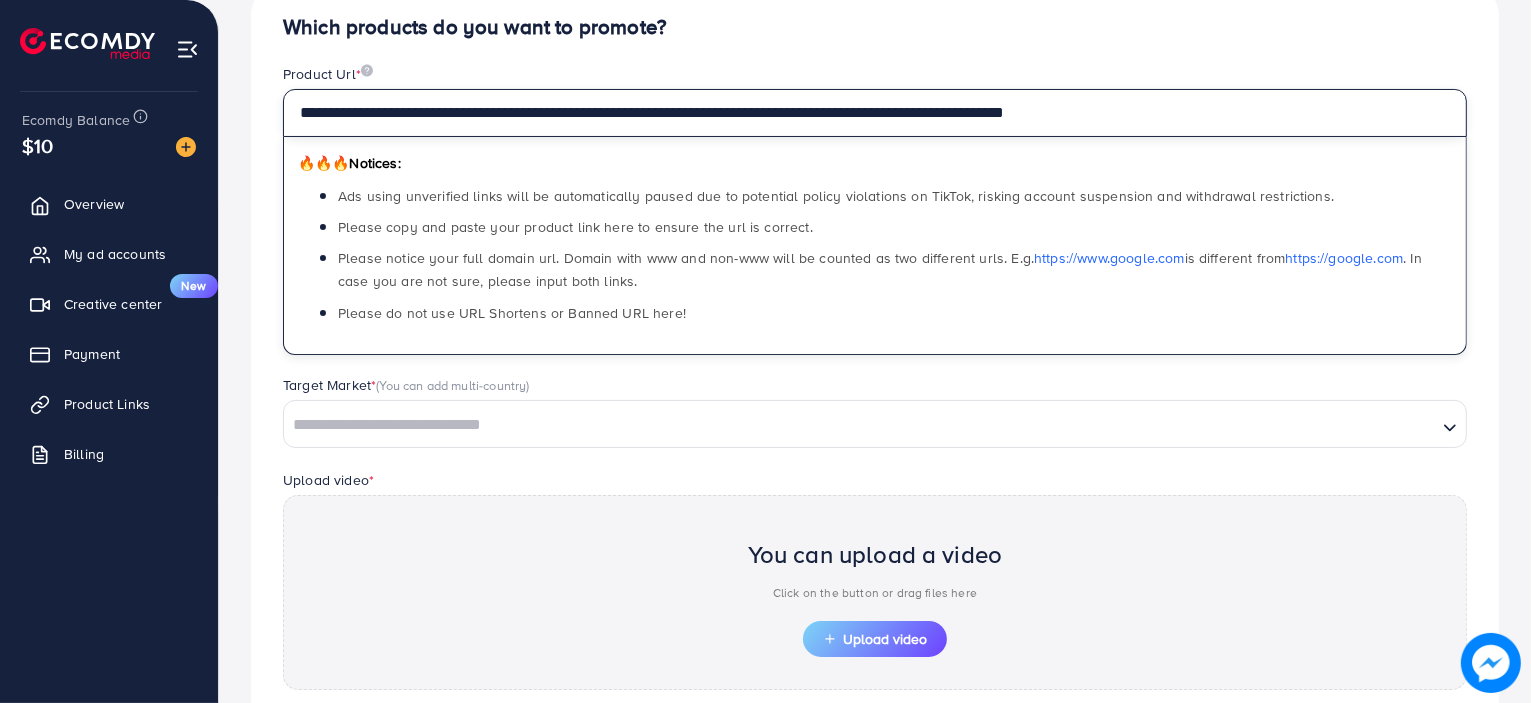 type on "**********" 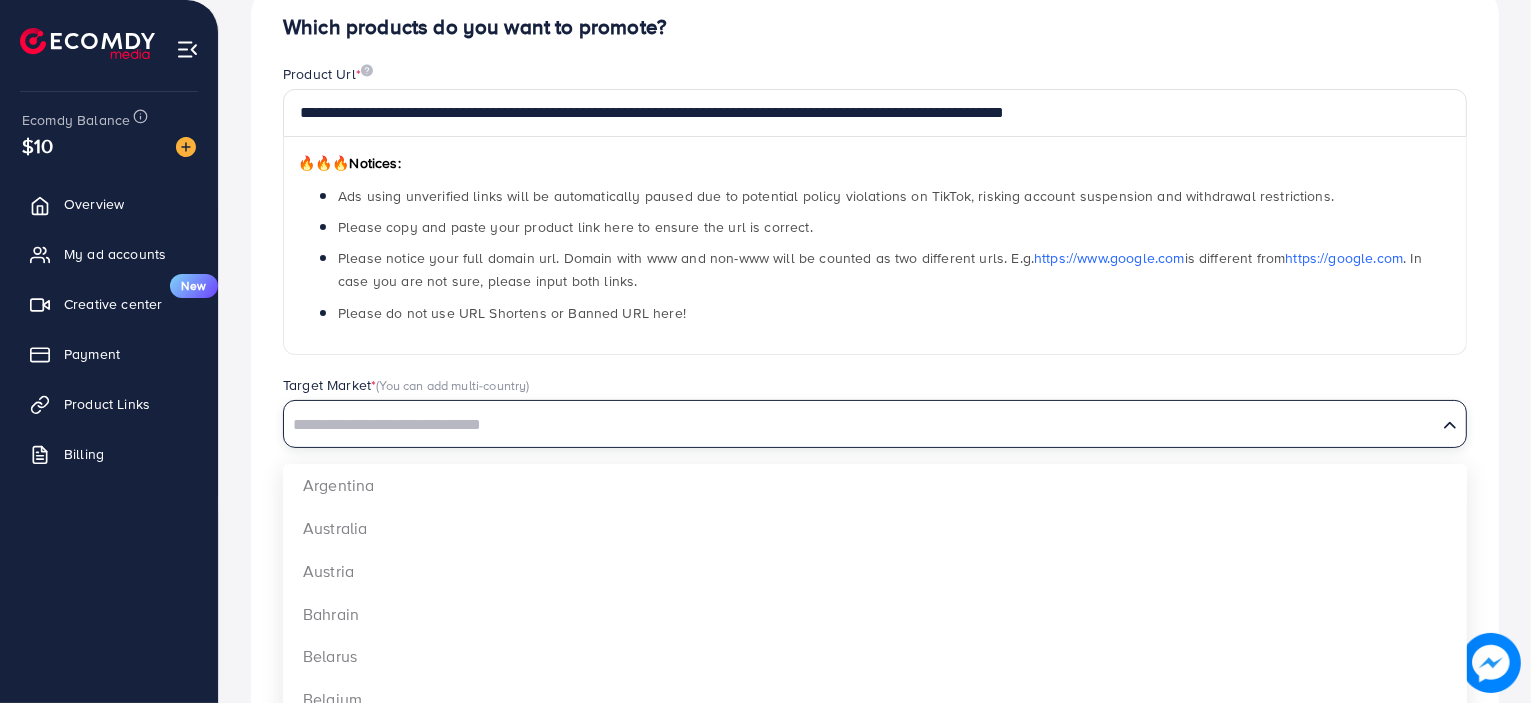 click at bounding box center (860, 425) 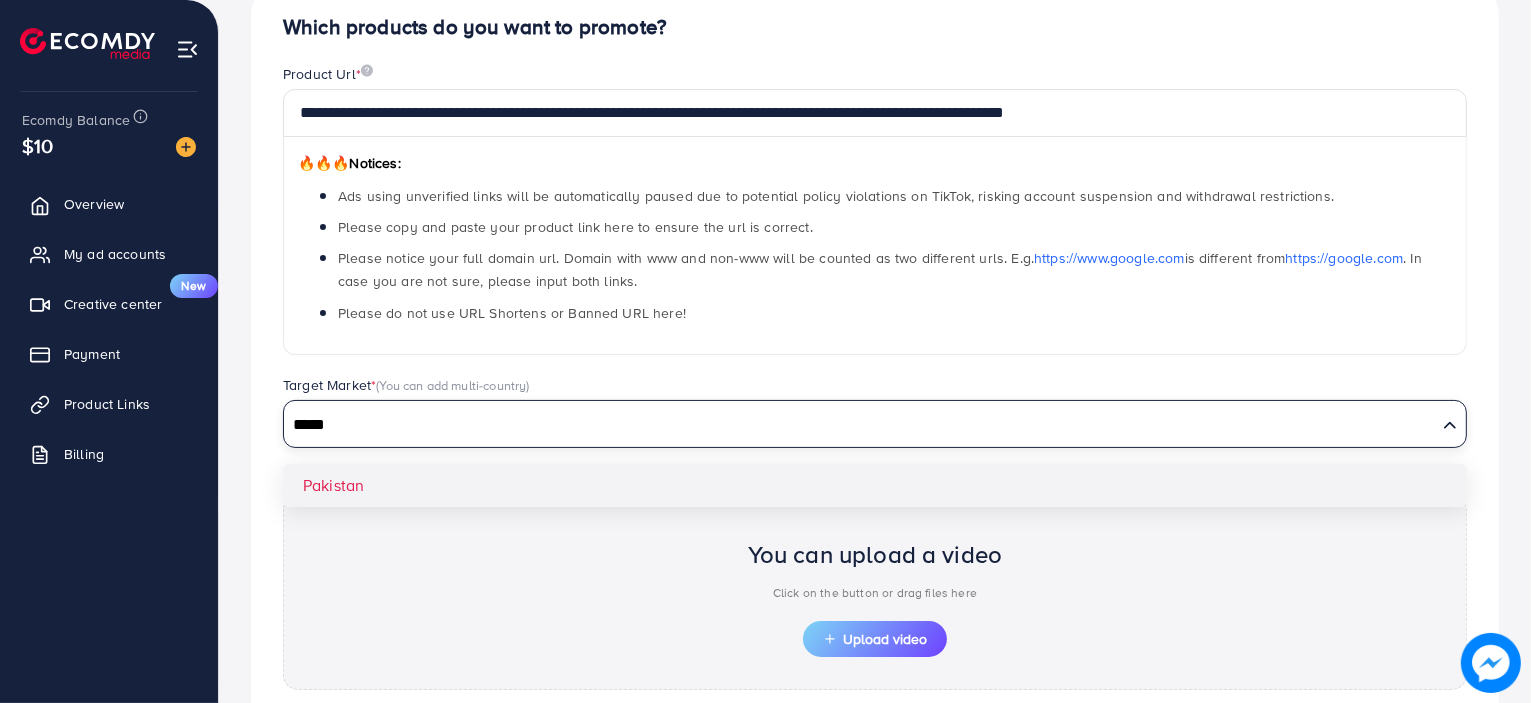 type on "*****" 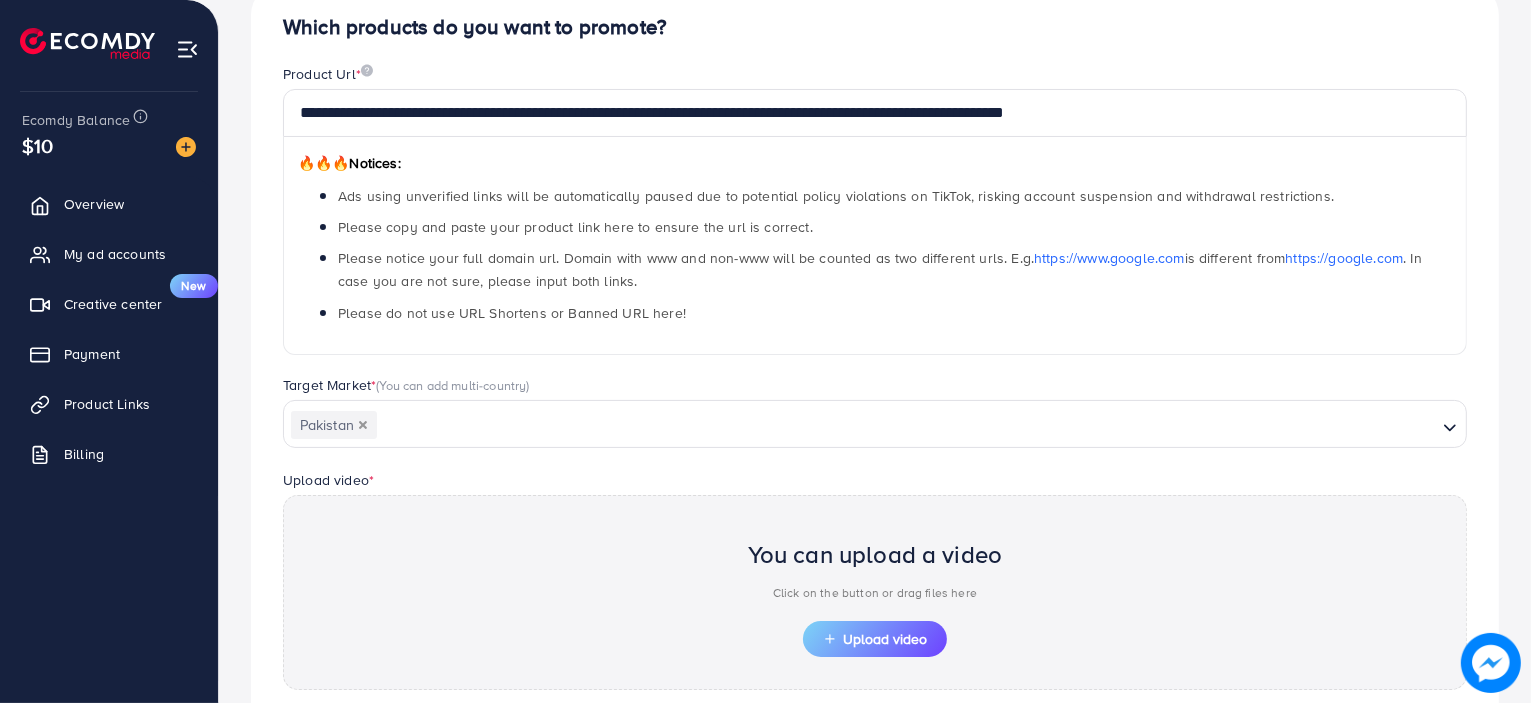 click on "**********" at bounding box center [875, 426] 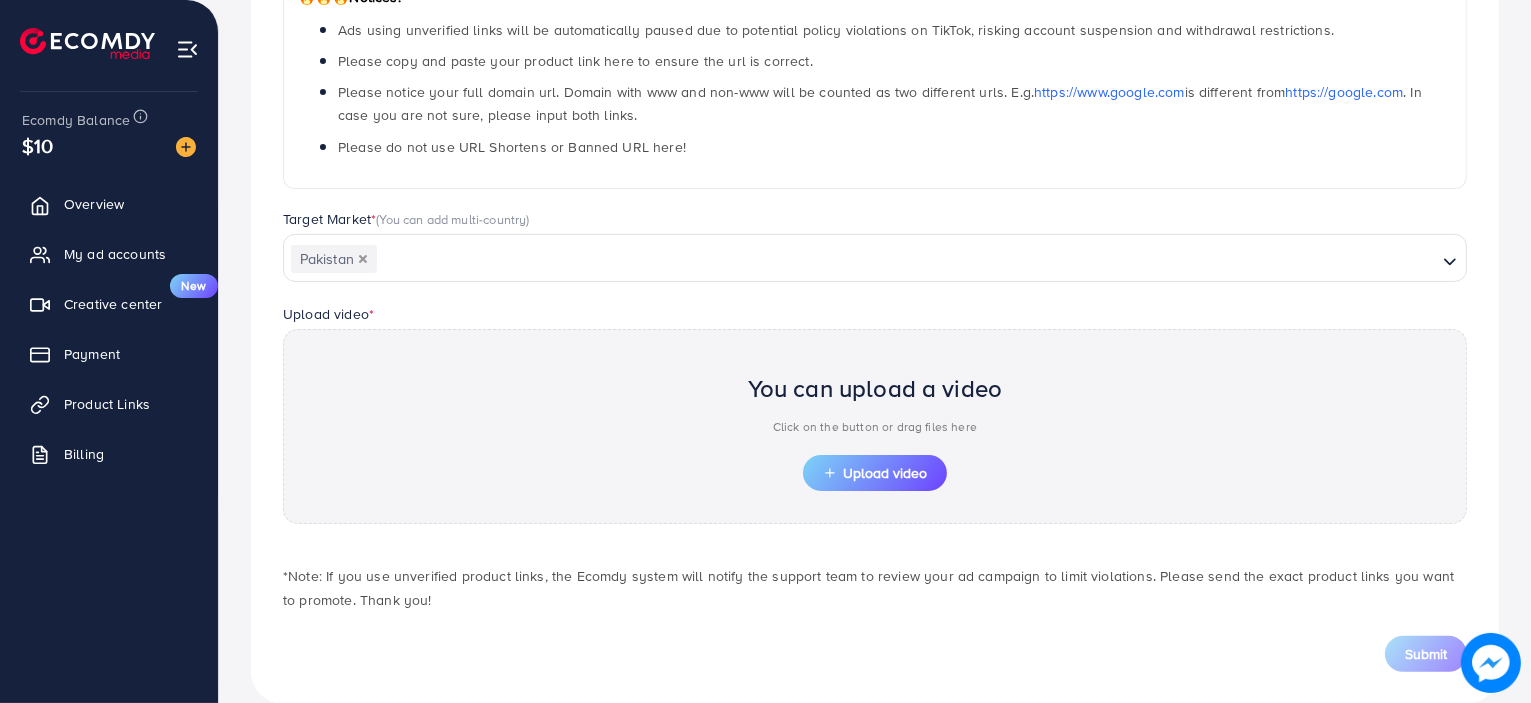 scroll, scrollTop: 397, scrollLeft: 0, axis: vertical 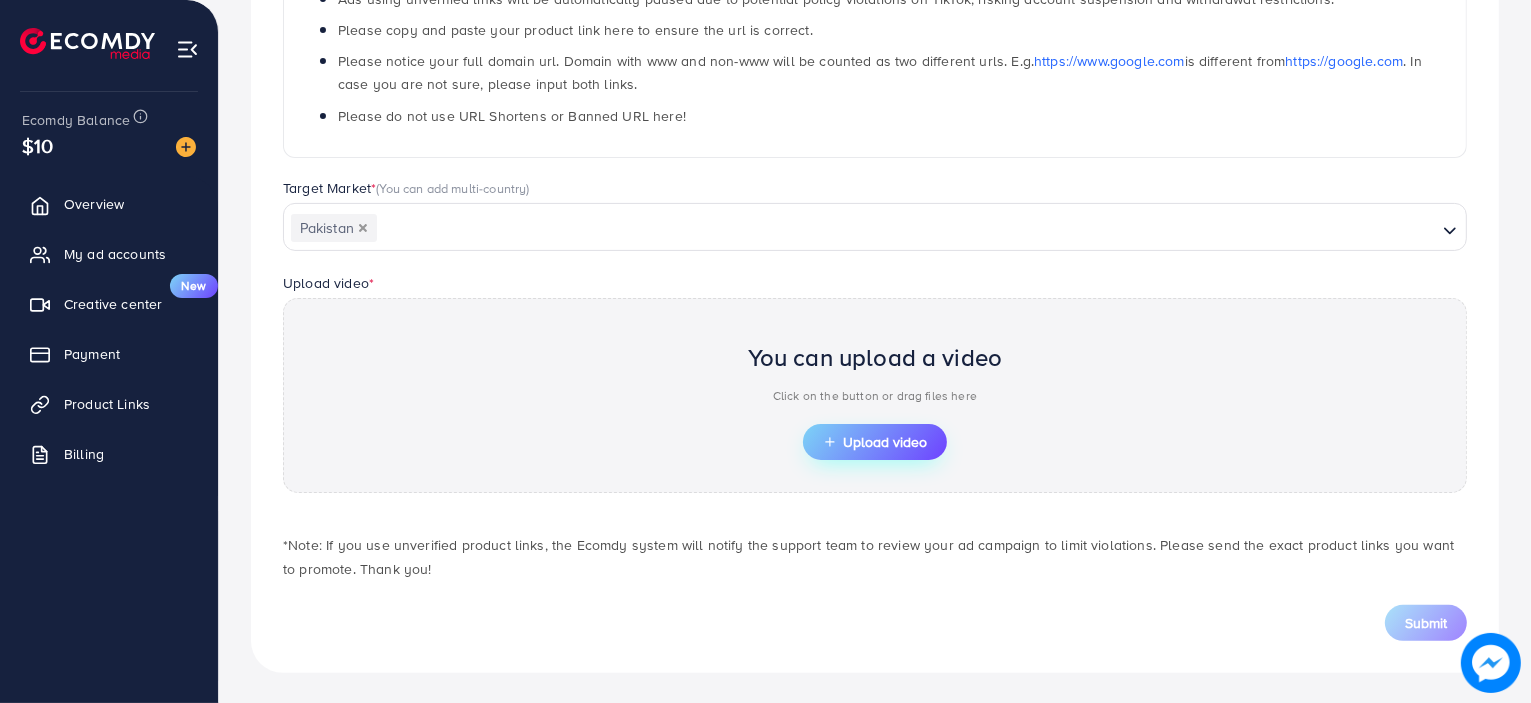 click on "Upload video" at bounding box center (875, 442) 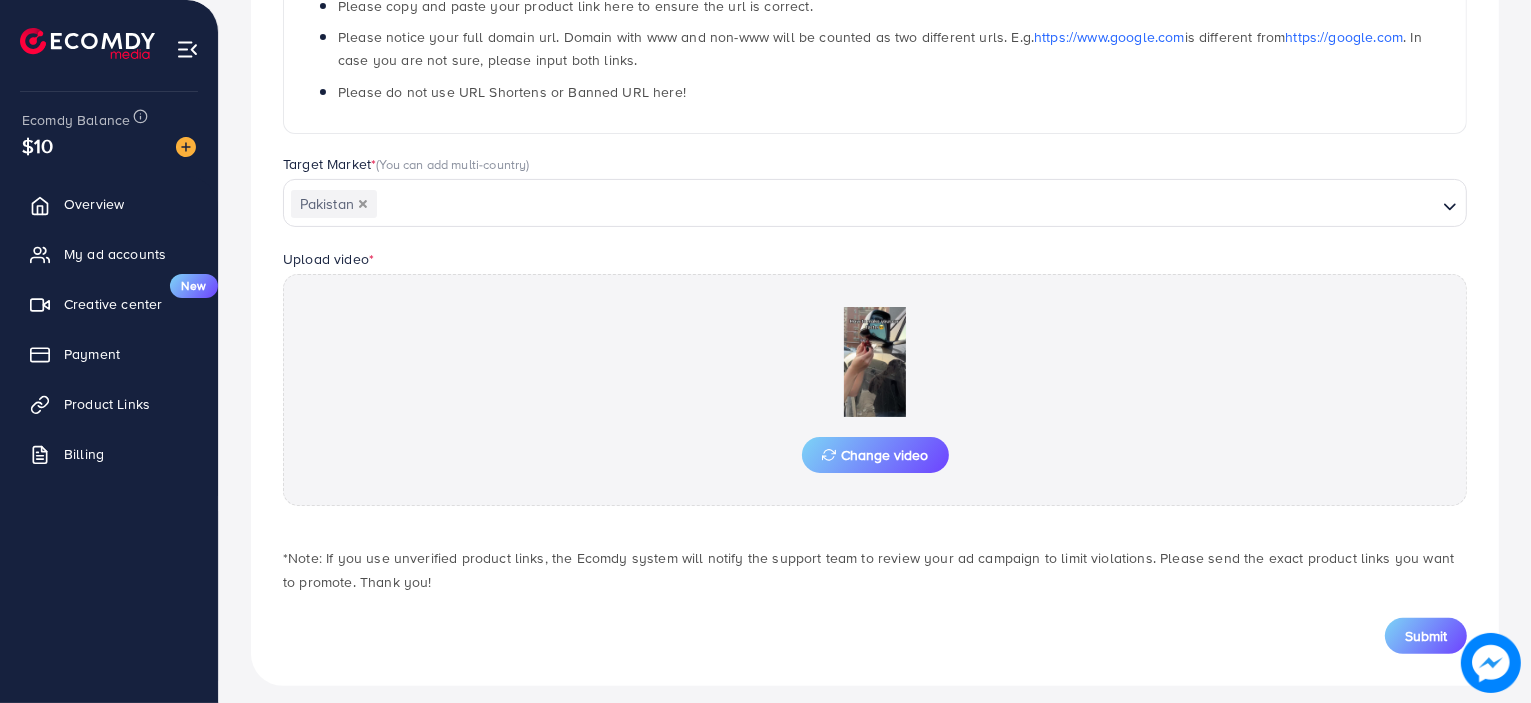 scroll, scrollTop: 434, scrollLeft: 0, axis: vertical 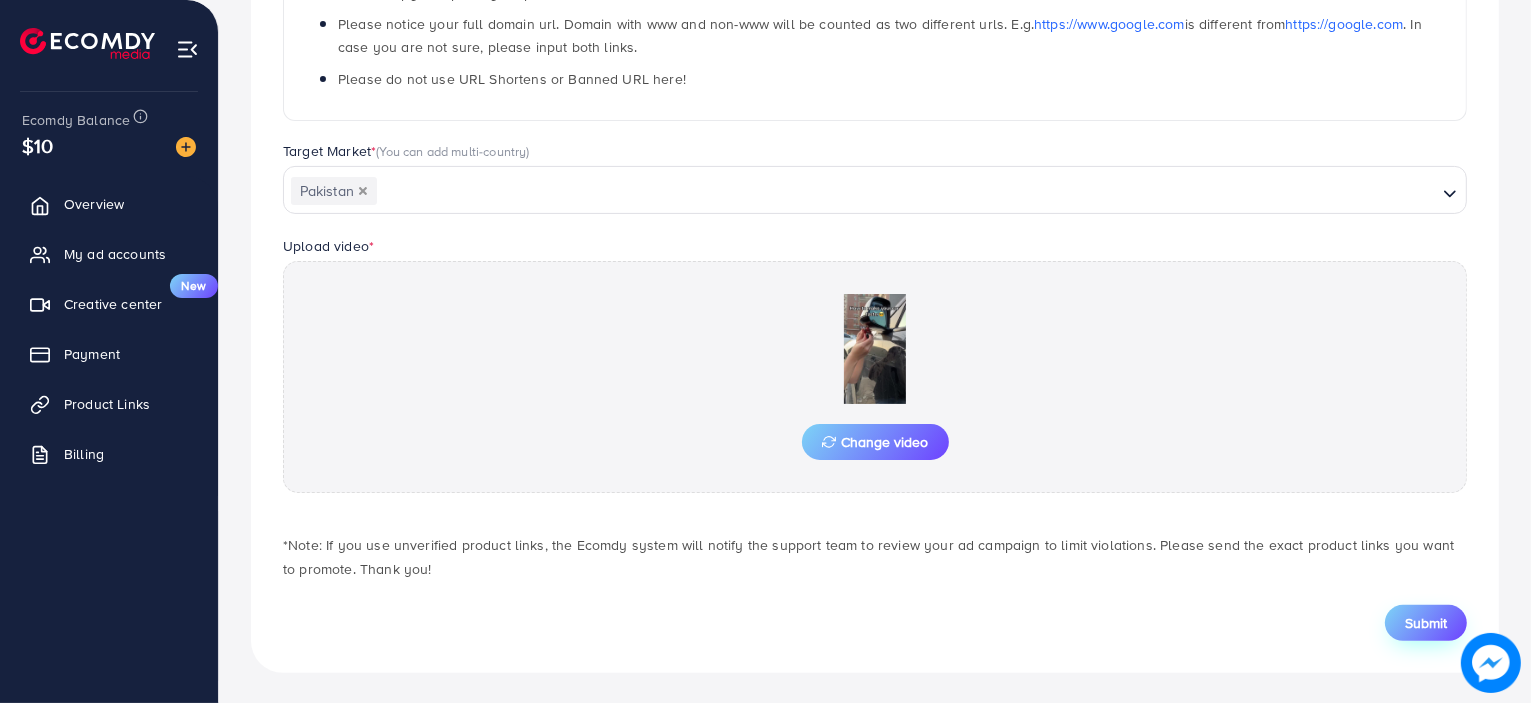 click on "Submit" at bounding box center [1426, 623] 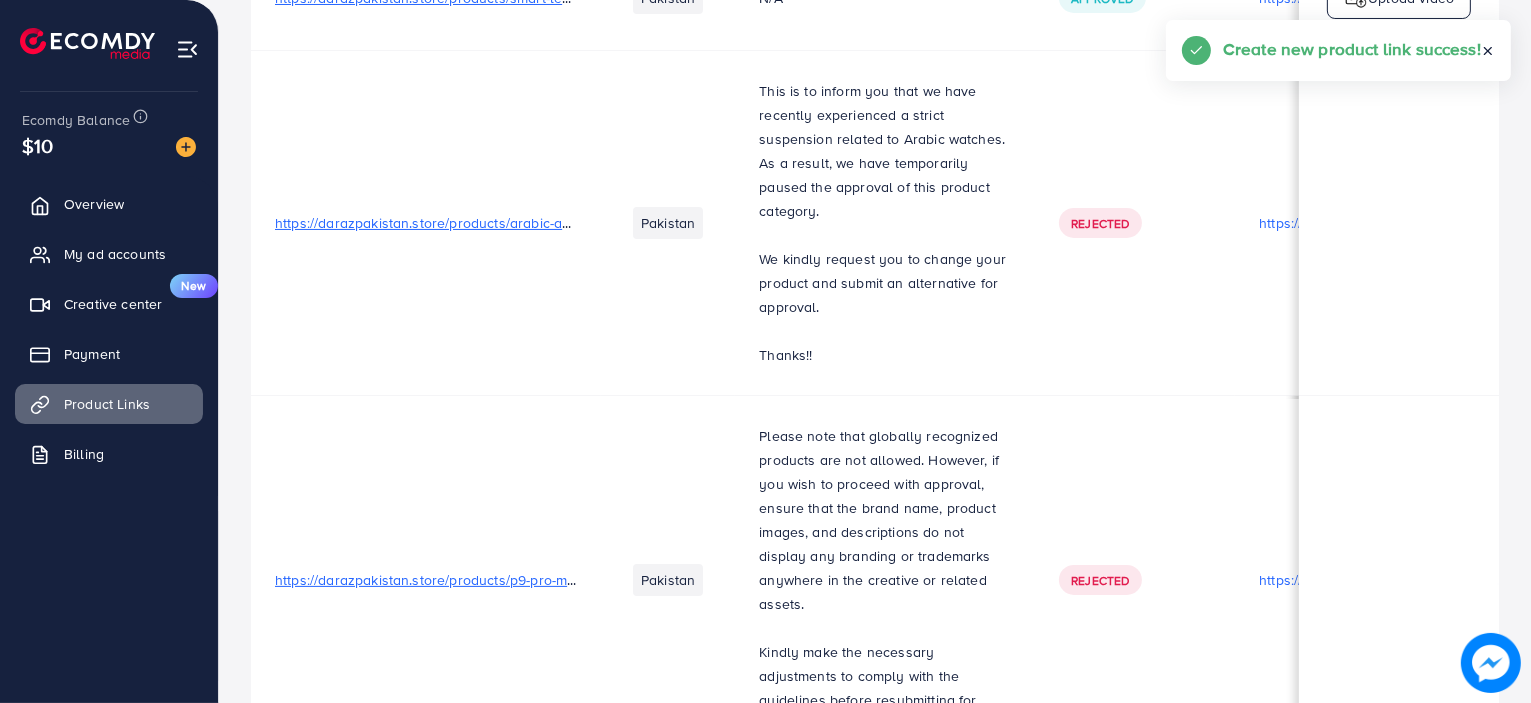 scroll, scrollTop: 0, scrollLeft: 0, axis: both 